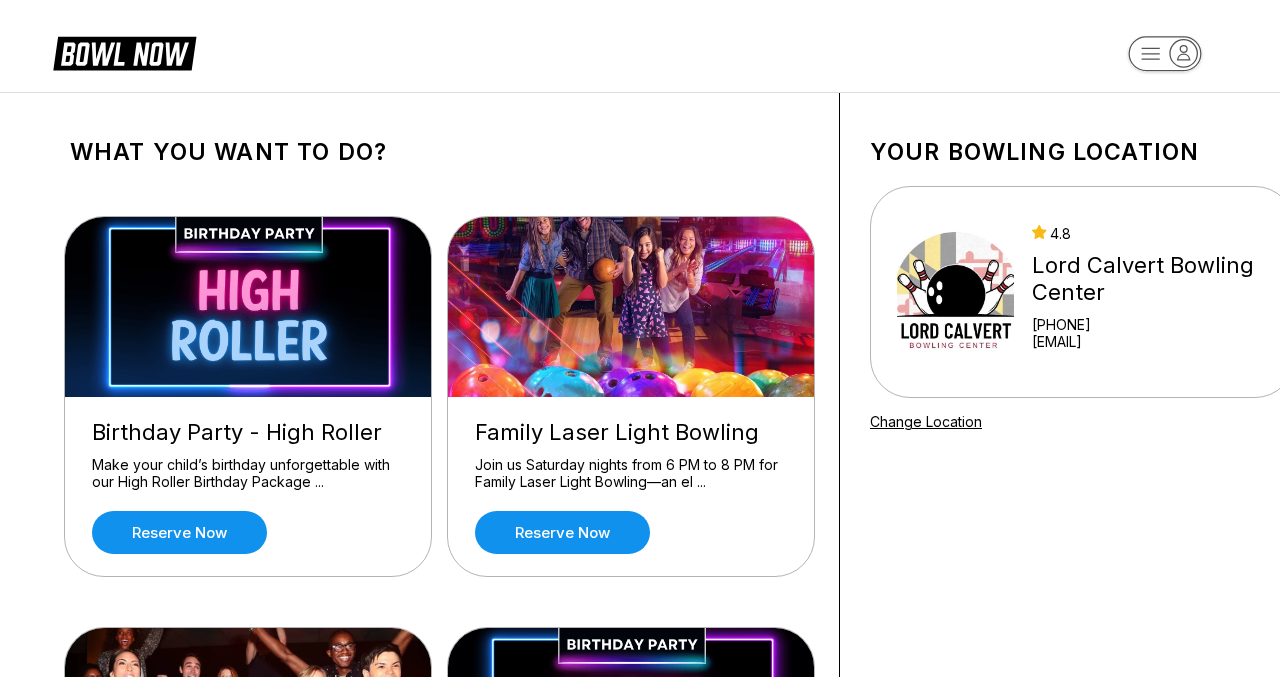 scroll, scrollTop: 0, scrollLeft: 0, axis: both 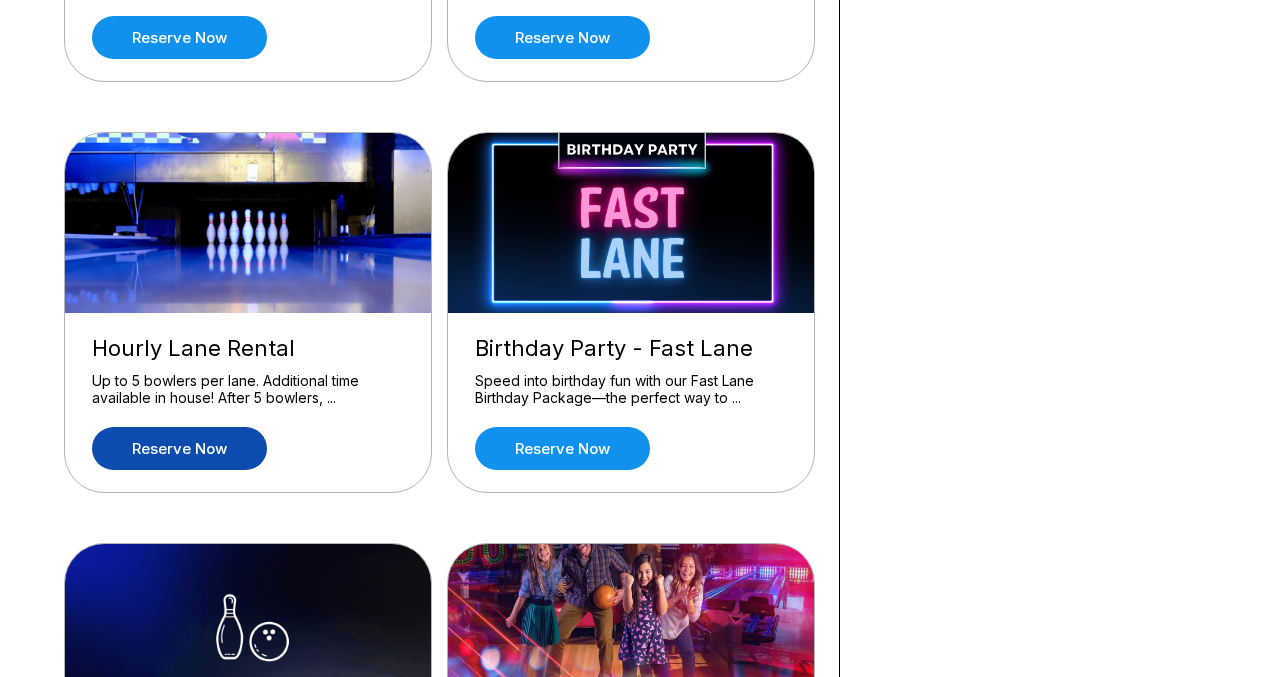 click on "Reserve now" at bounding box center (179, 448) 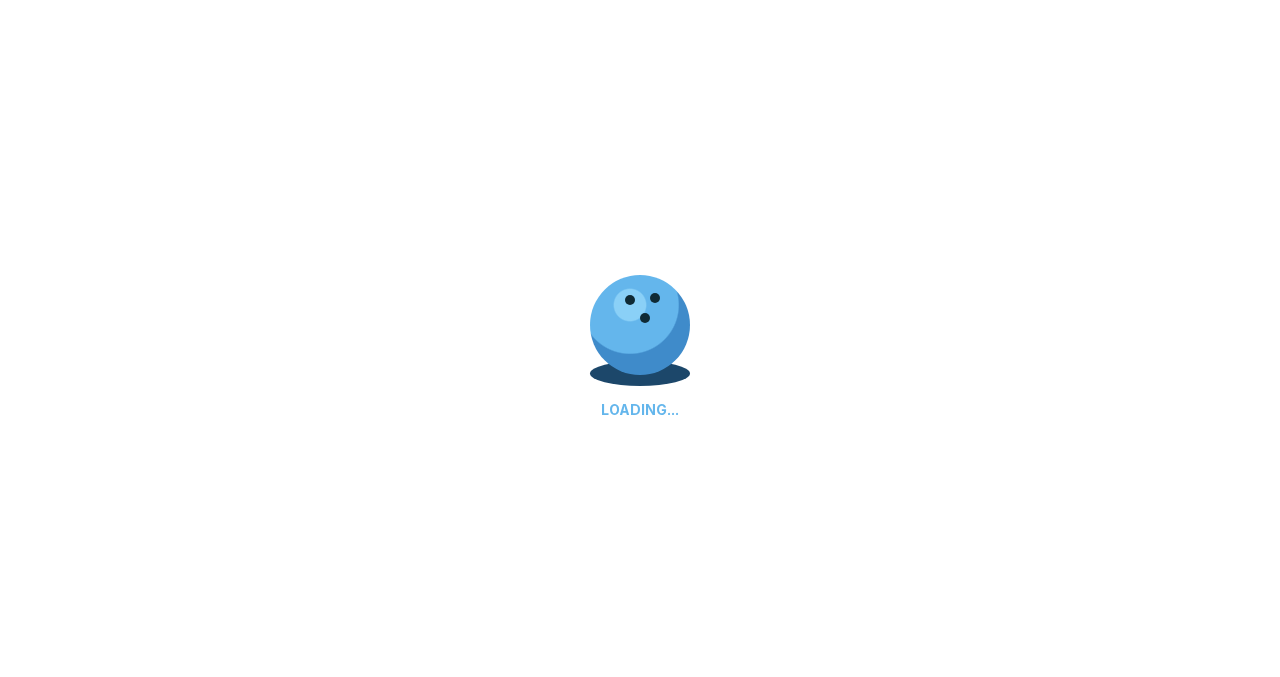 scroll, scrollTop: 0, scrollLeft: 0, axis: both 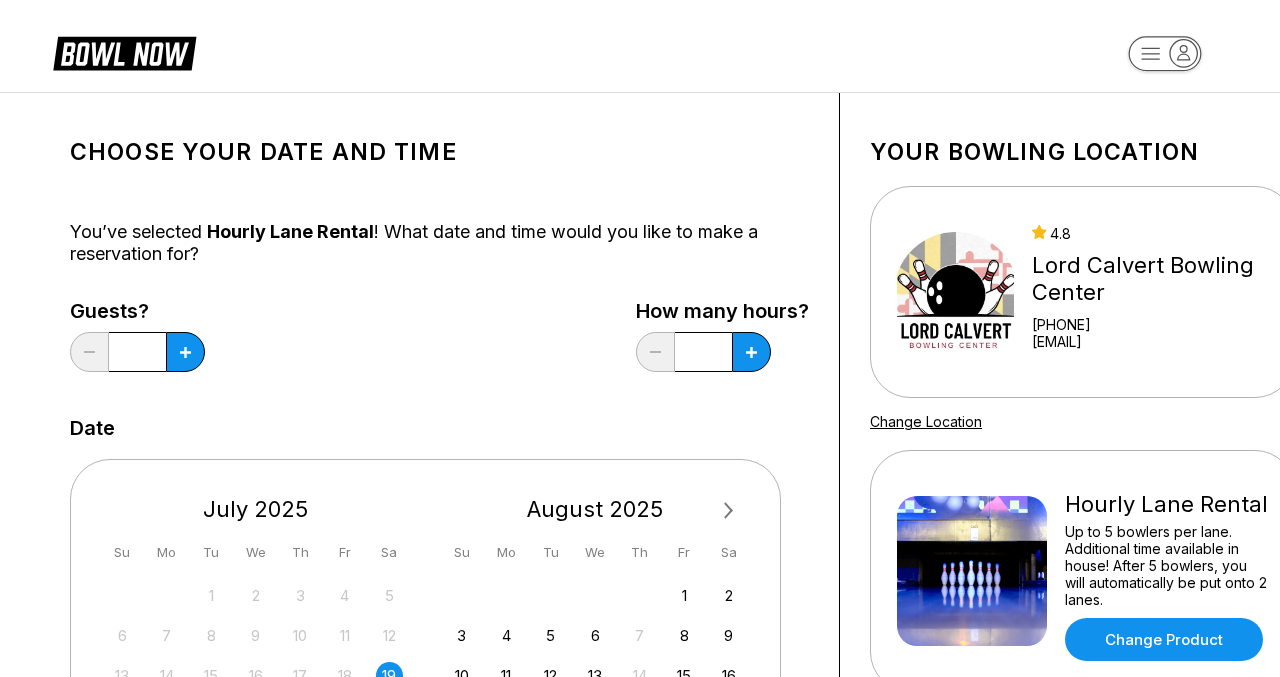 click on "*" at bounding box center (137, 352) 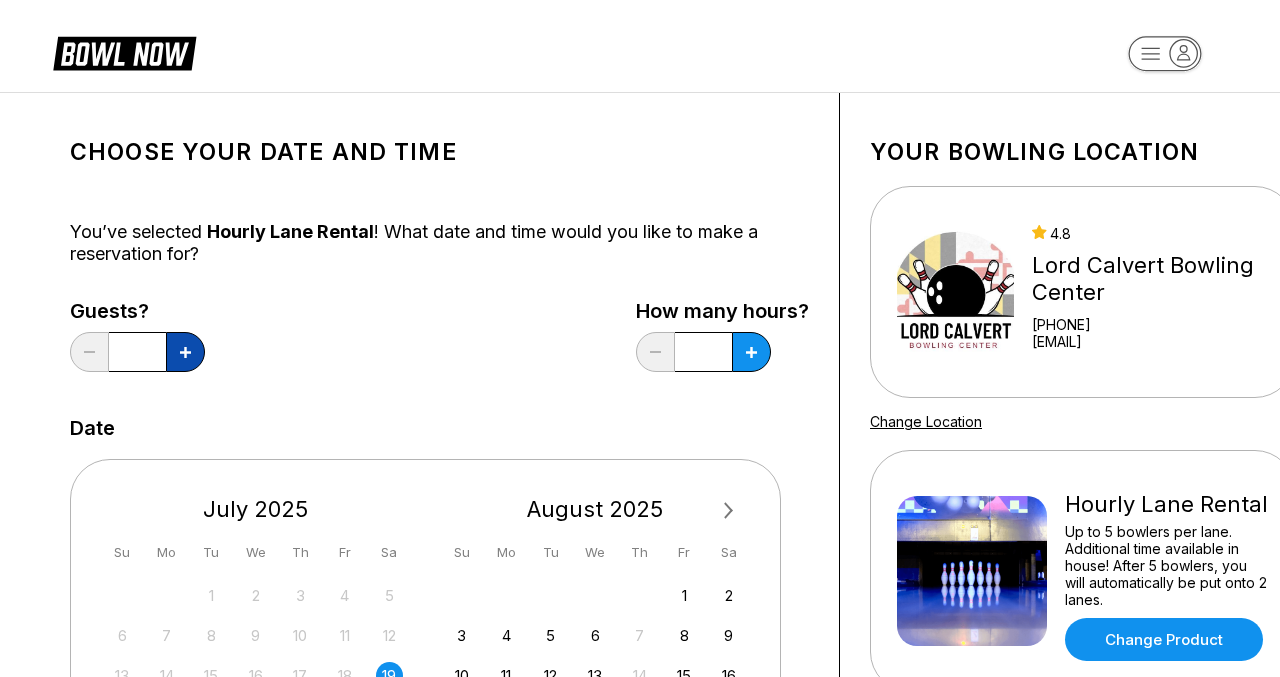 click 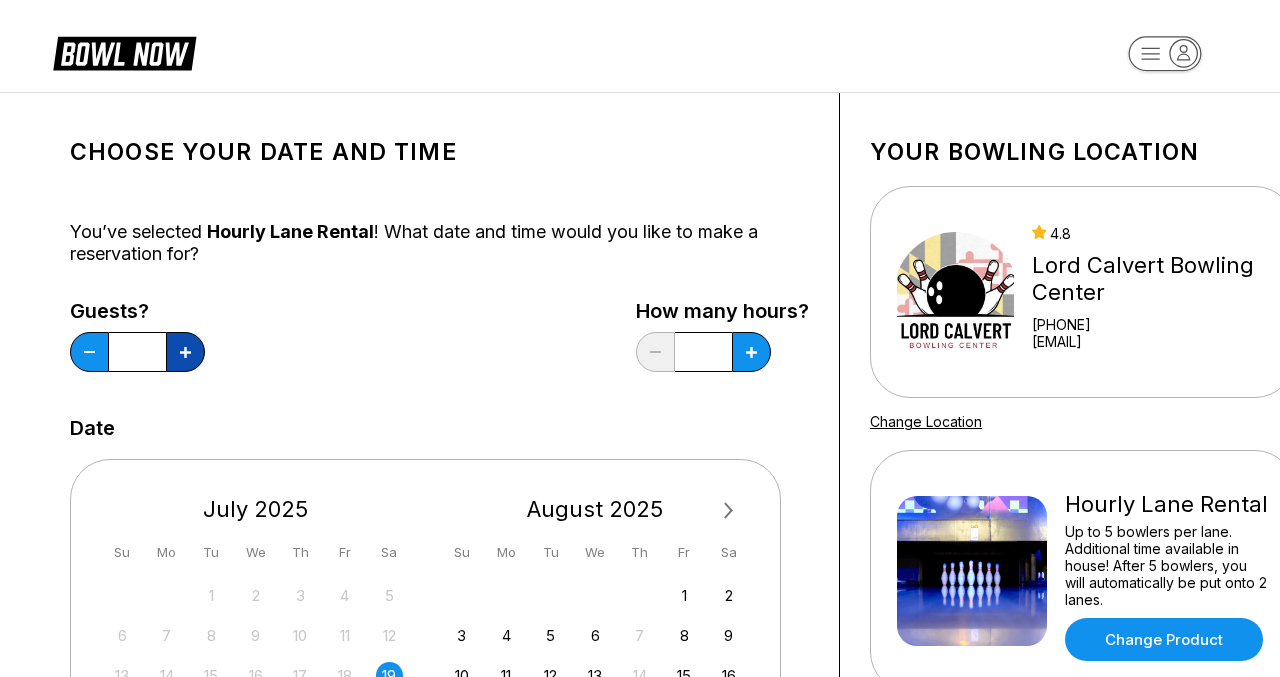 click 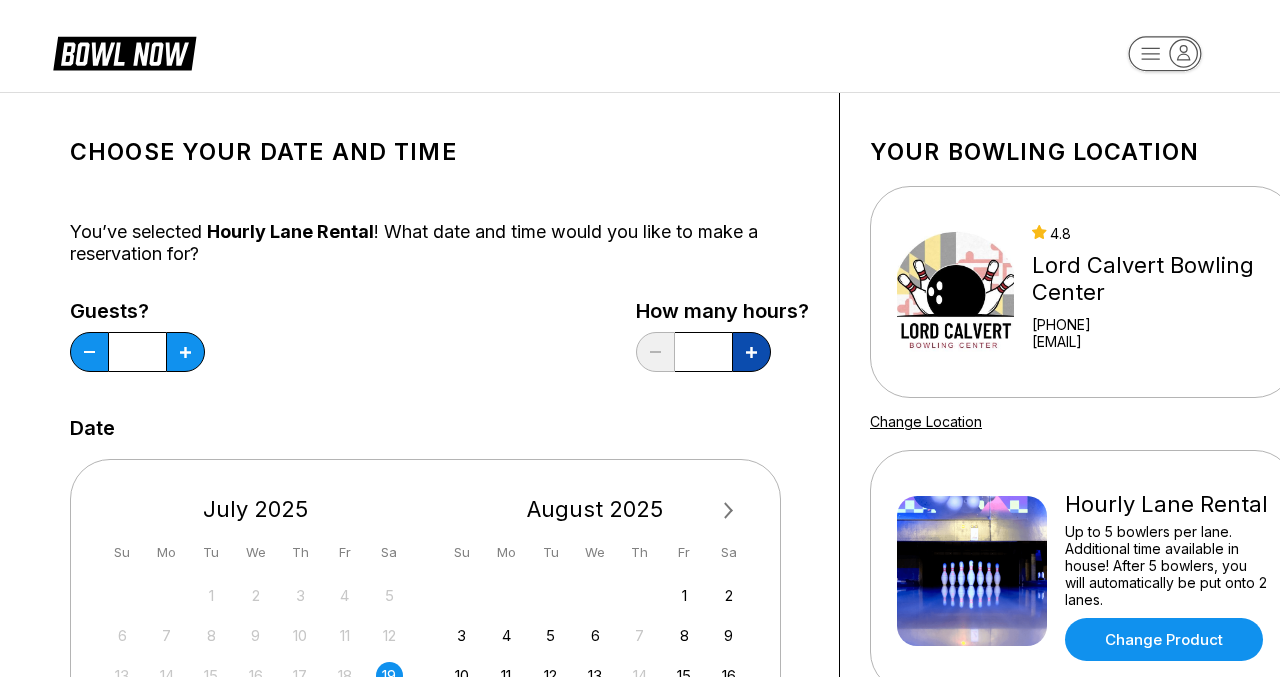 click at bounding box center [185, 352] 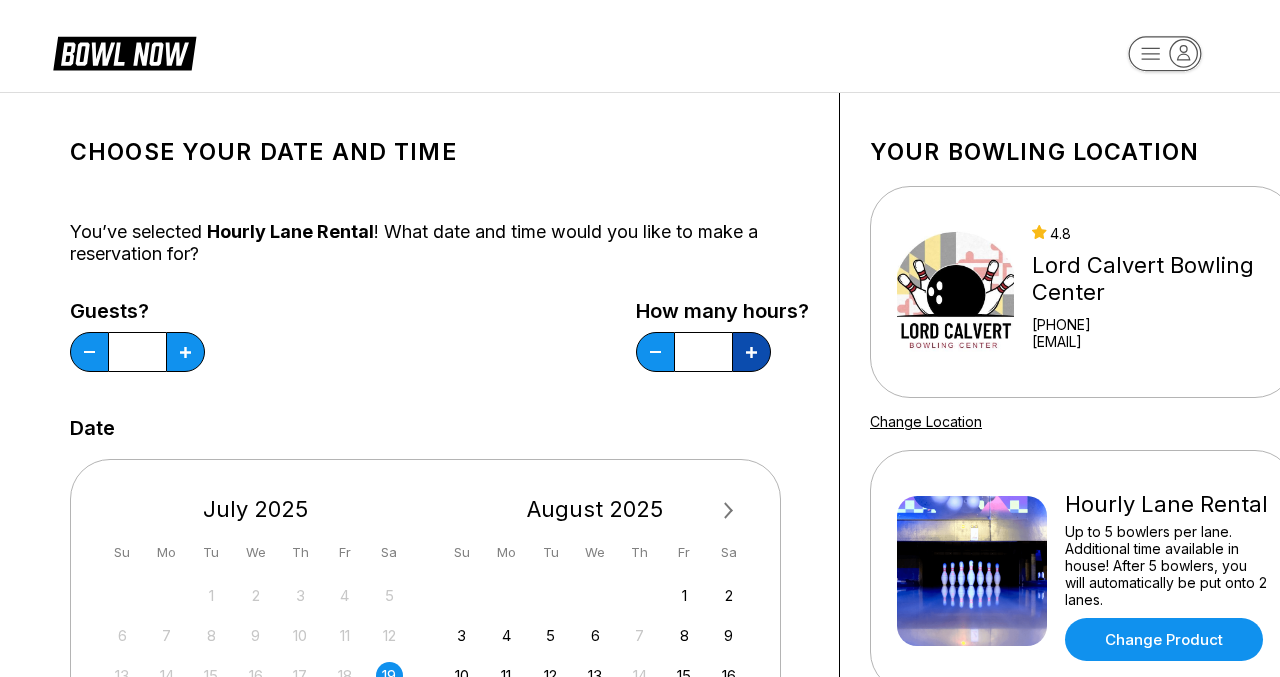 click at bounding box center (185, 352) 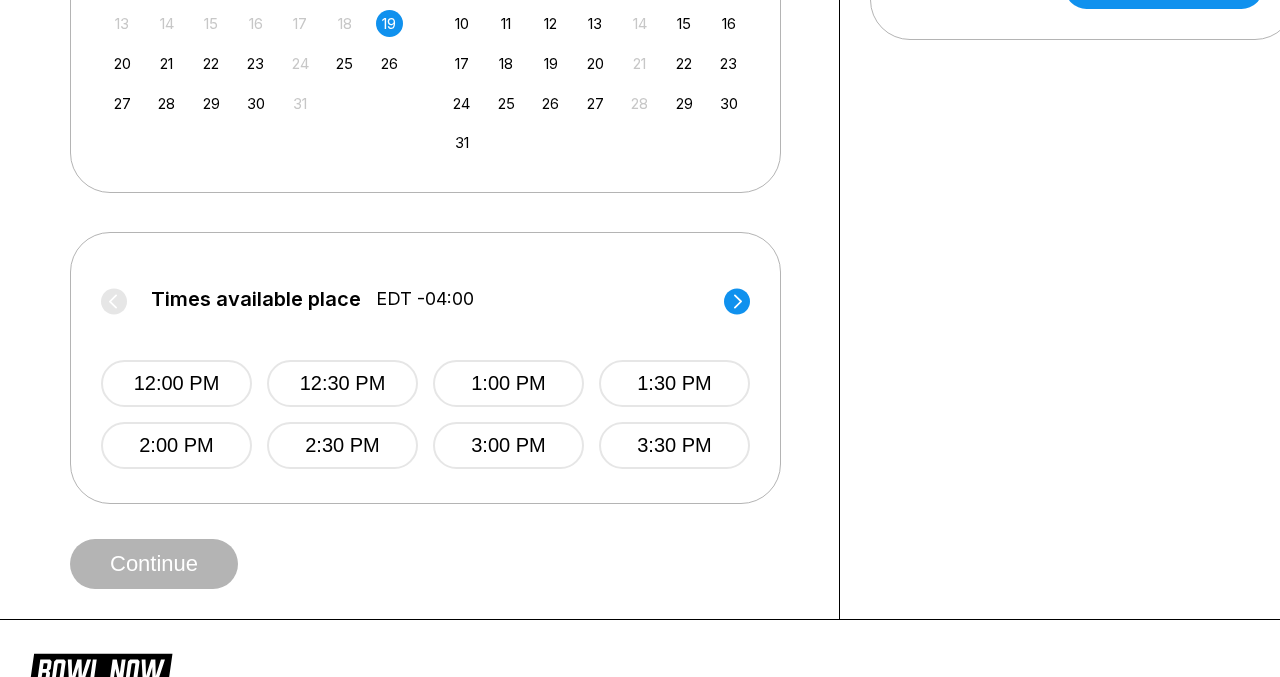 scroll, scrollTop: 674, scrollLeft: 0, axis: vertical 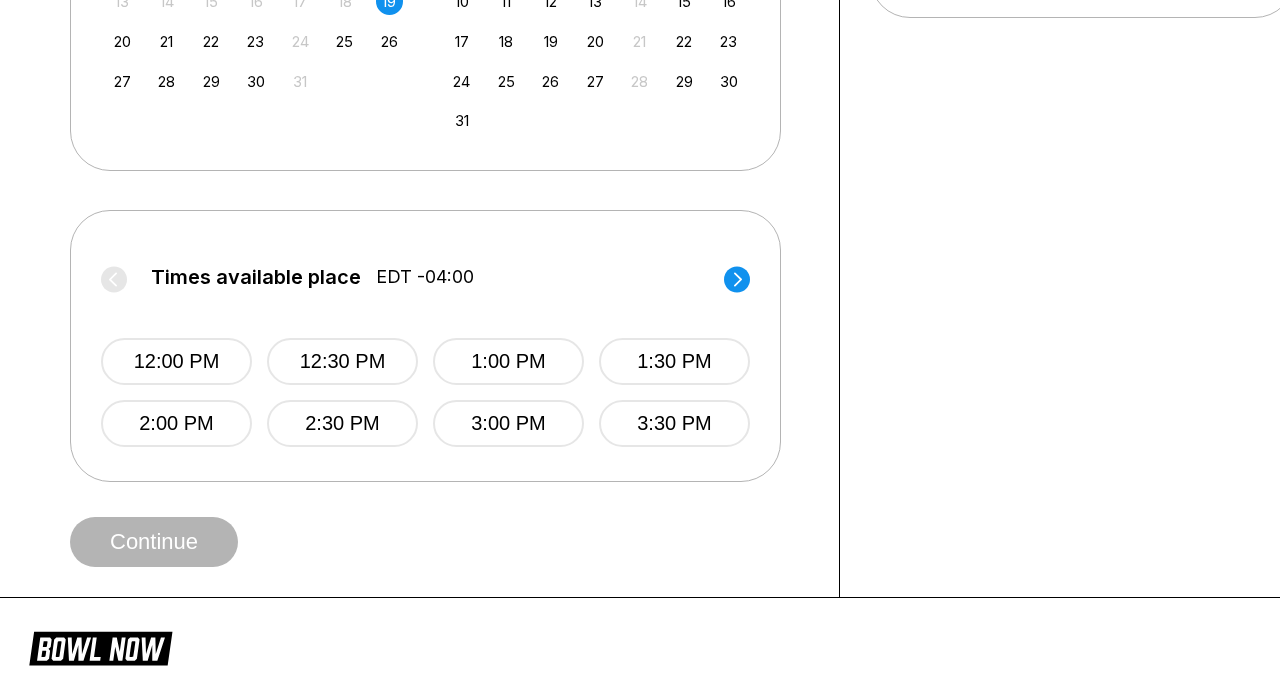 click 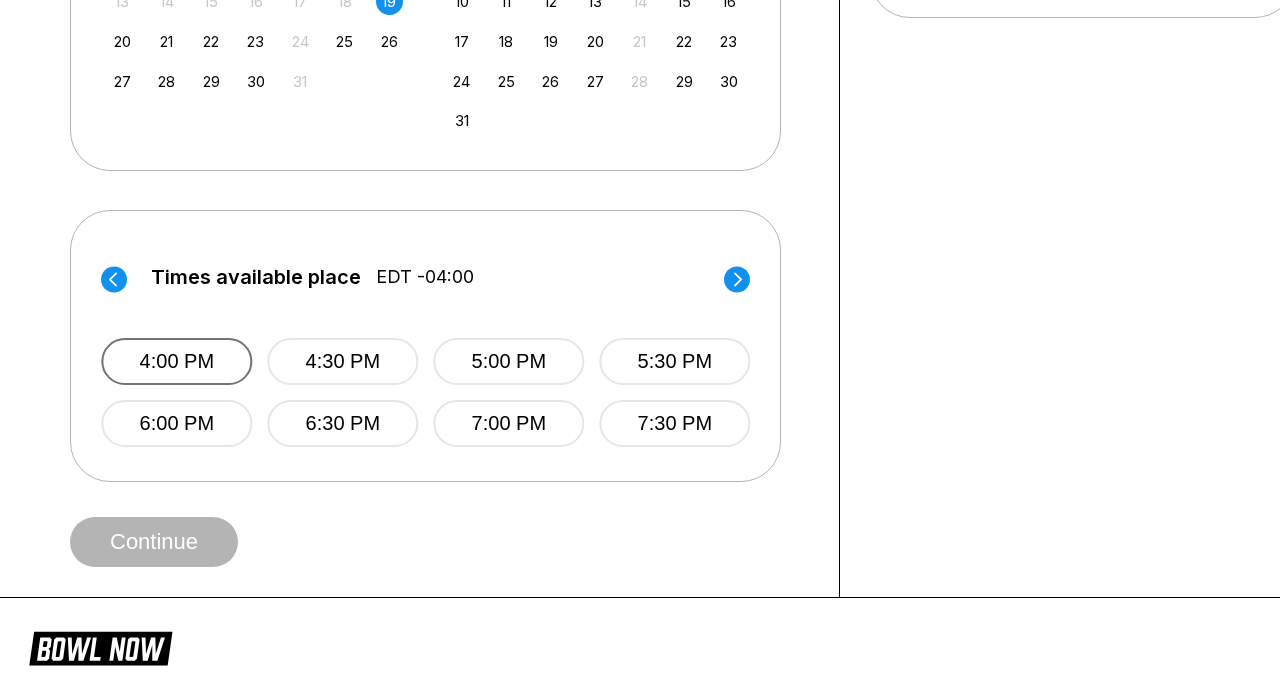 click on "4:00 PM" at bounding box center [176, 361] 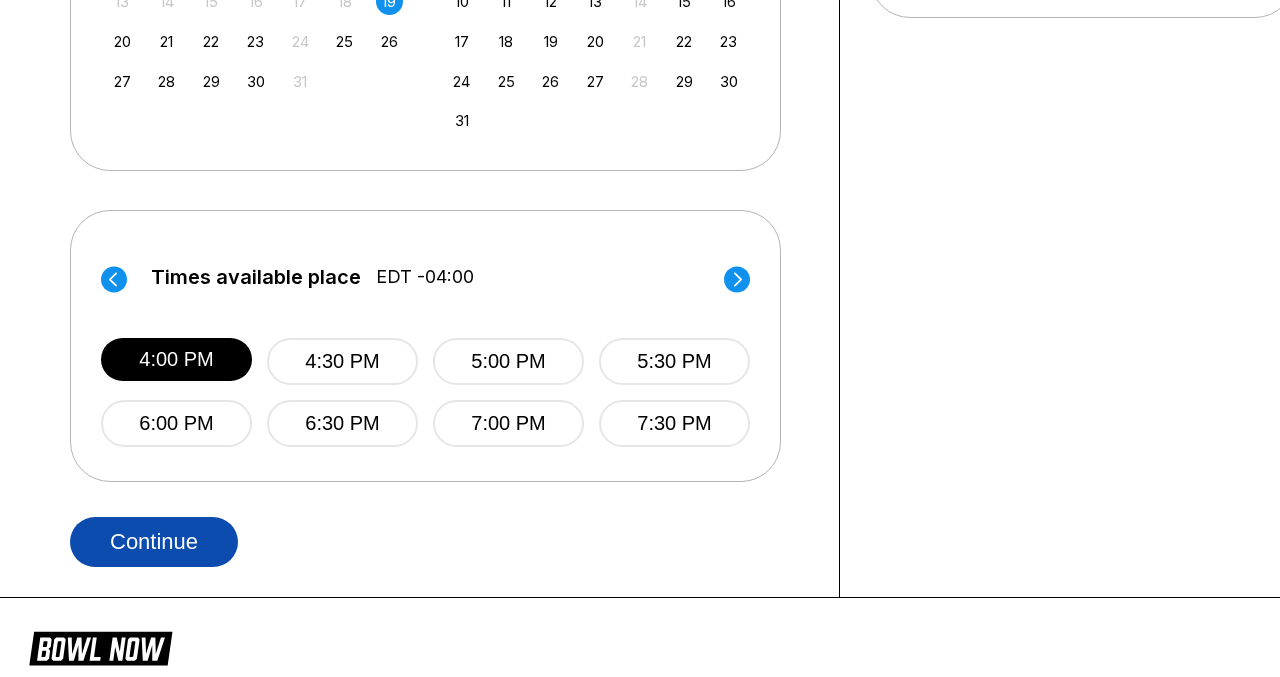 click on "Continue" at bounding box center (154, 542) 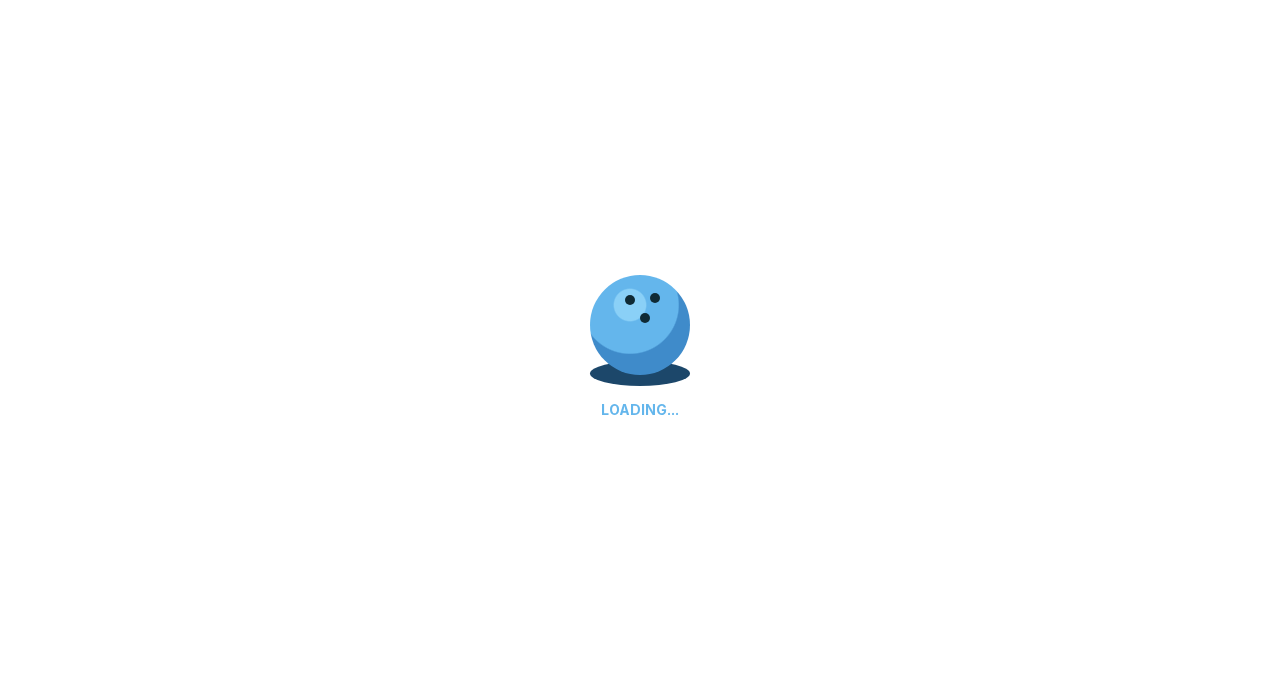 scroll, scrollTop: 0, scrollLeft: 0, axis: both 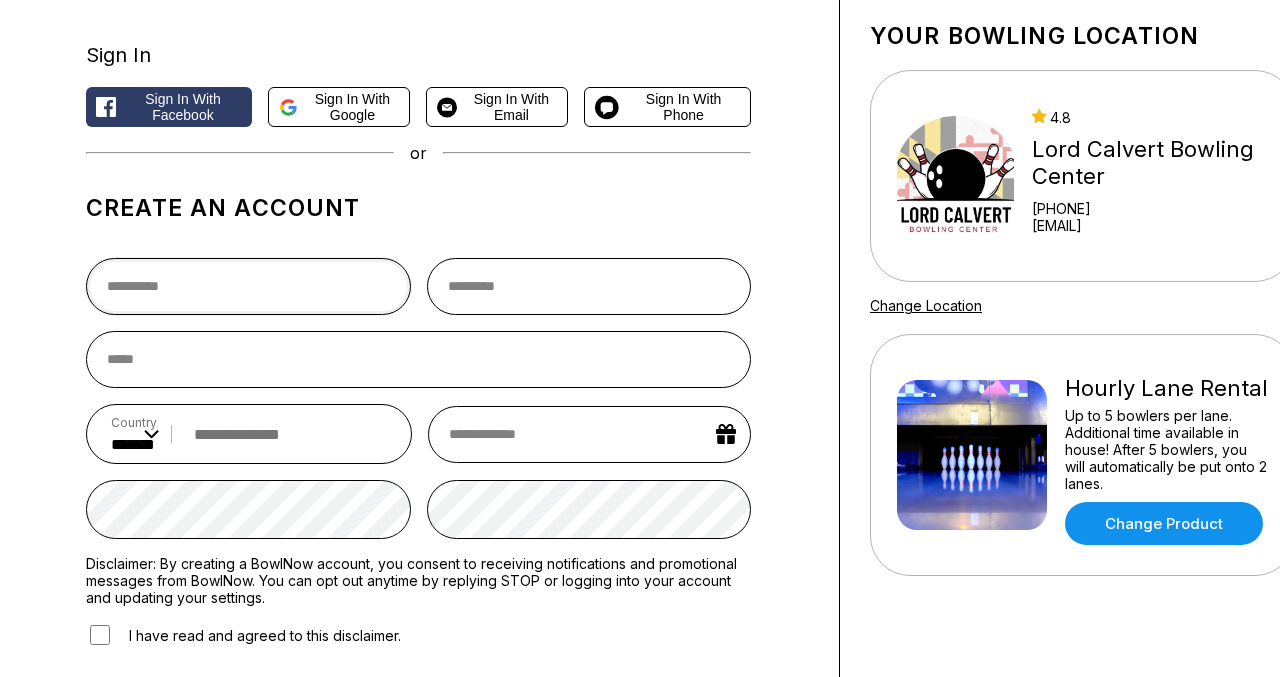 click at bounding box center (248, 286) 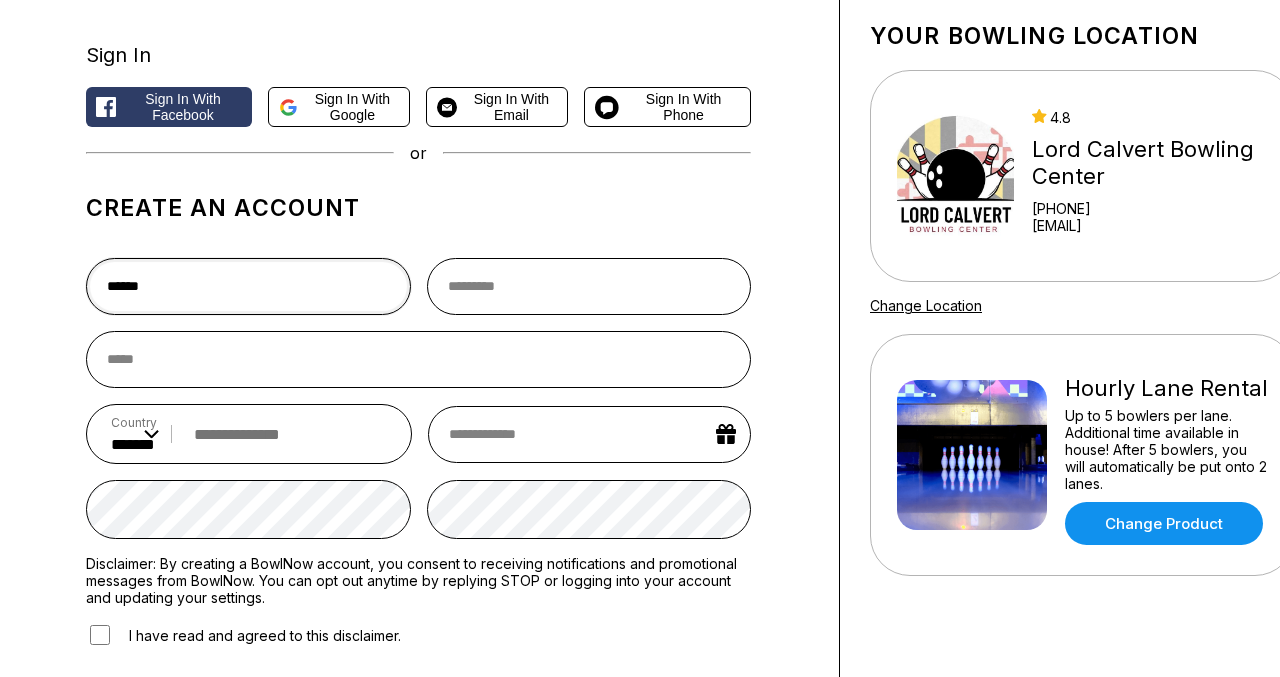 type on "******" 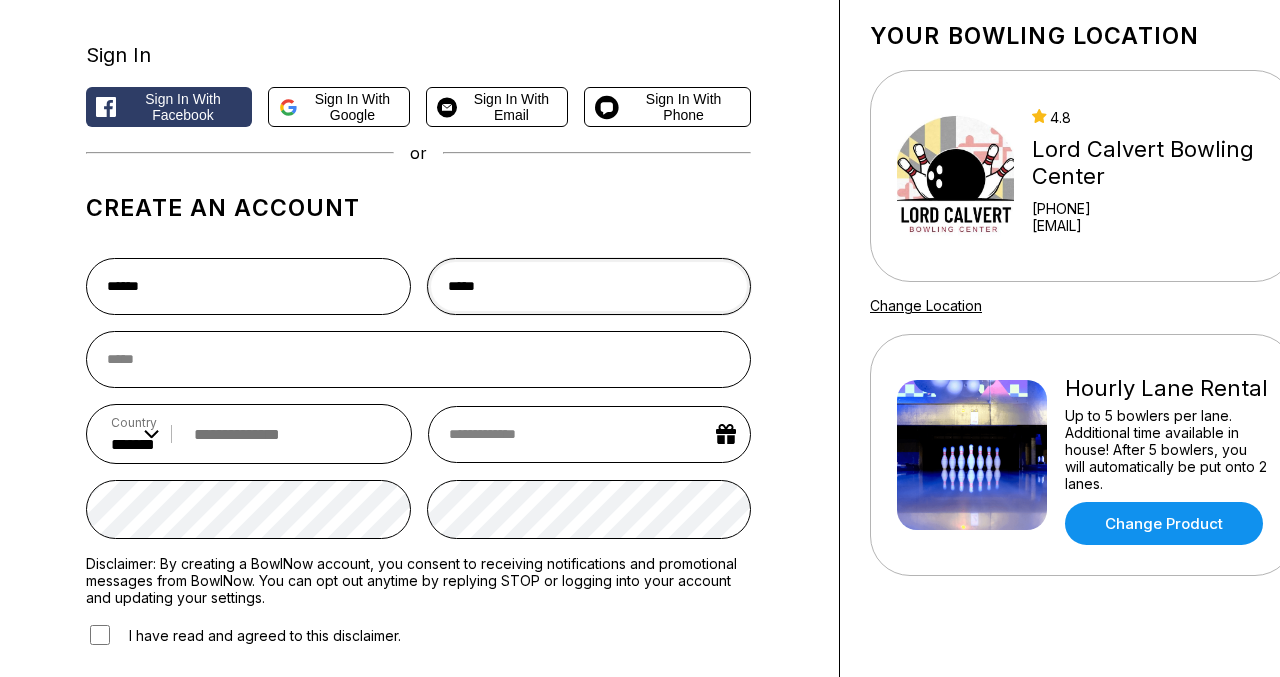 type on "*****" 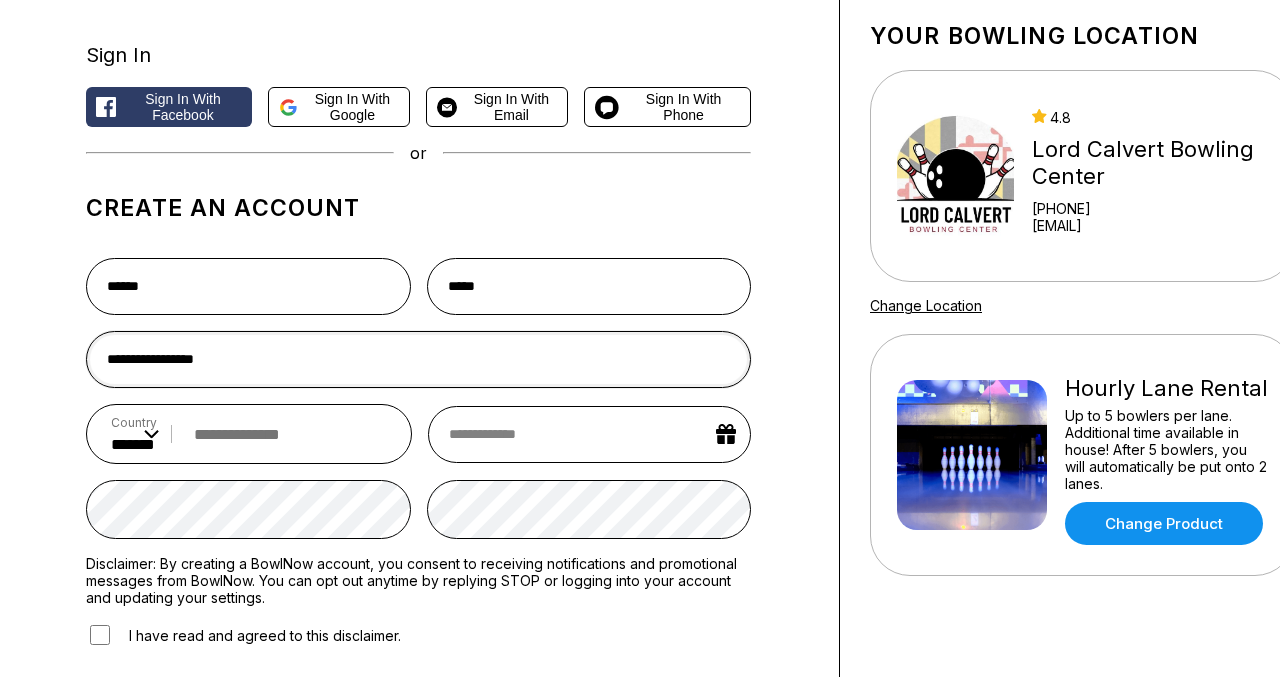 type on "**********" 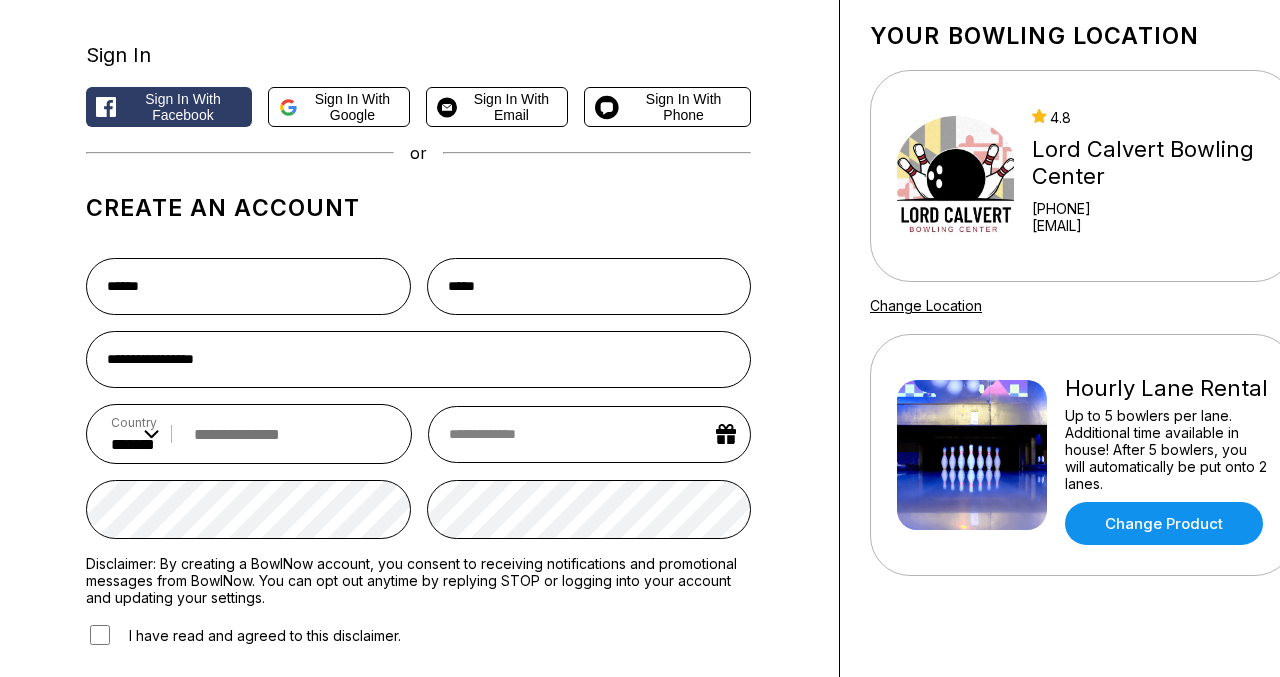 click at bounding box center [285, 434] 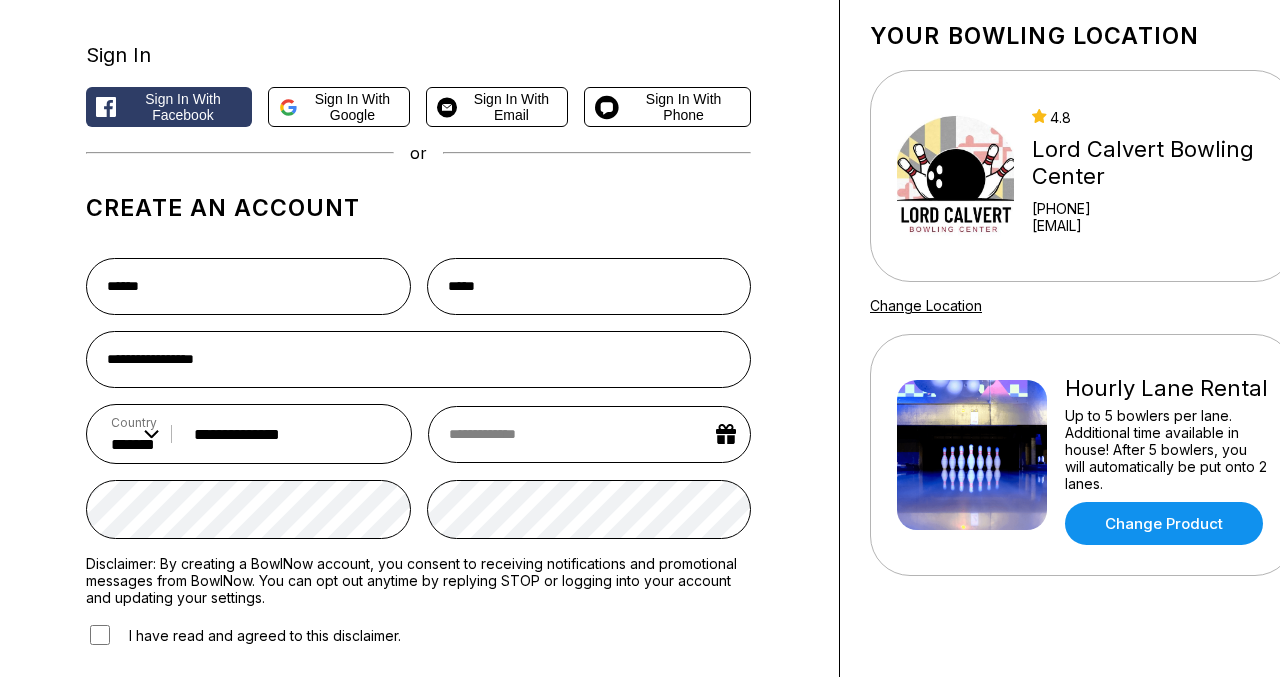 type on "**********" 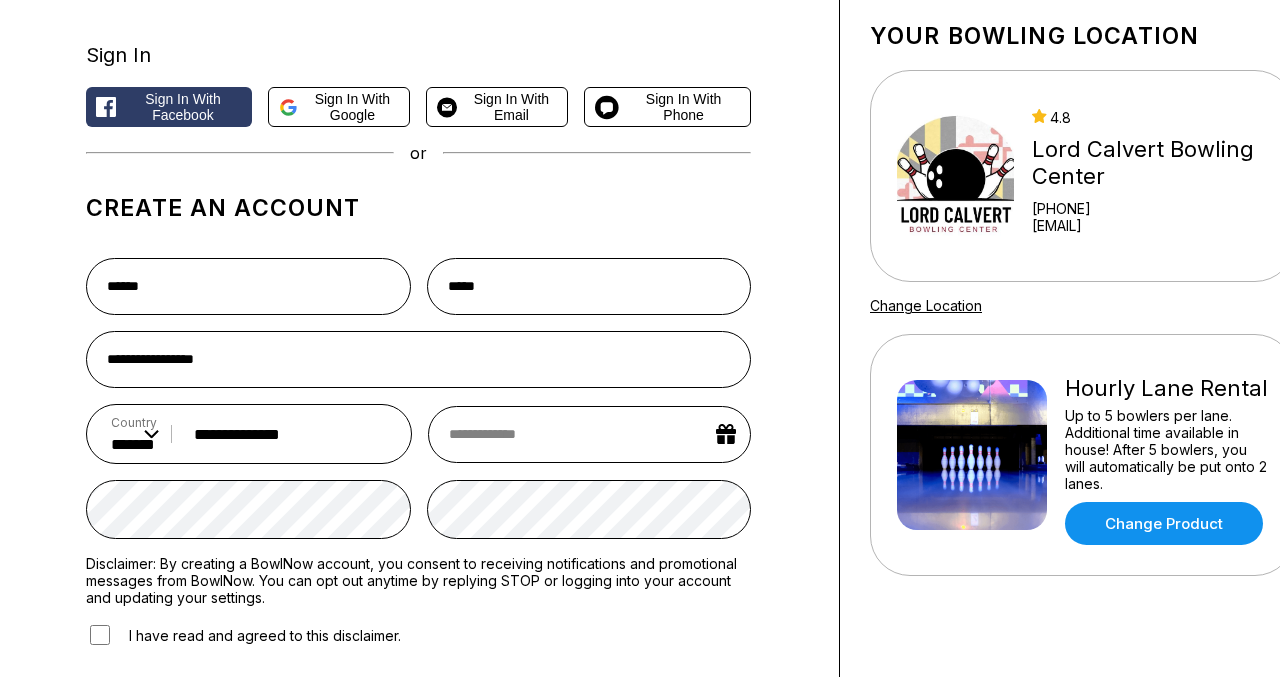 select on "*" 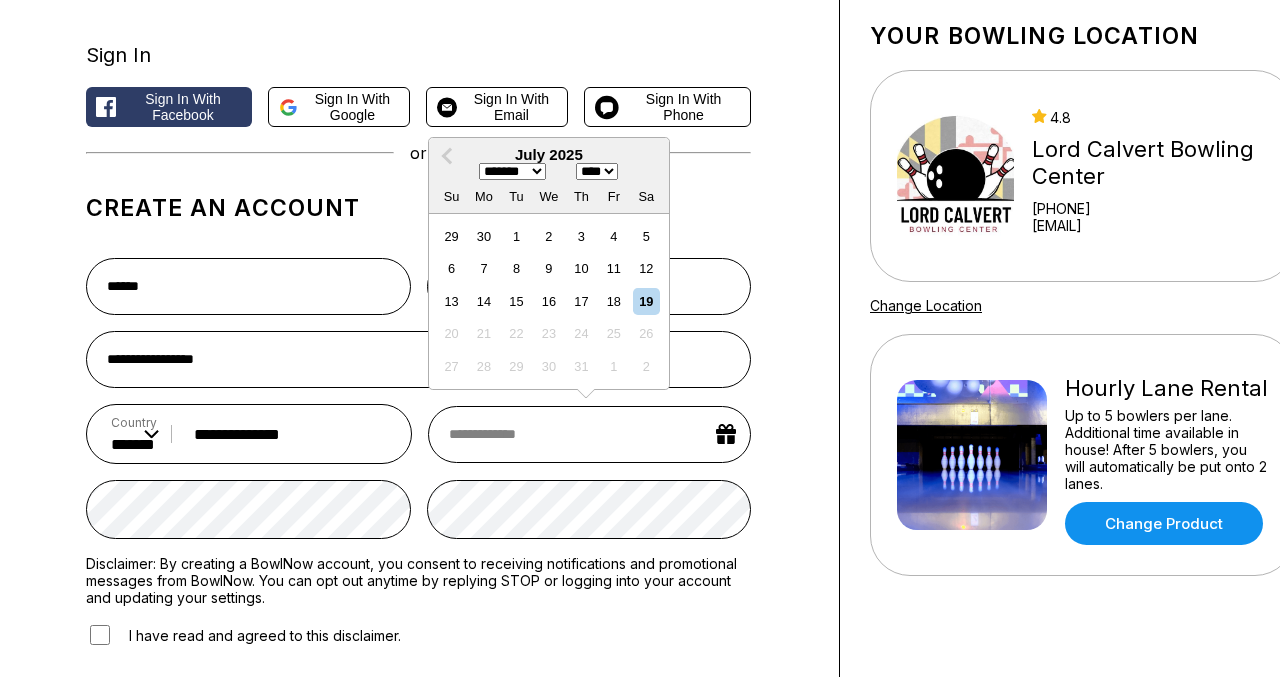type on "*" 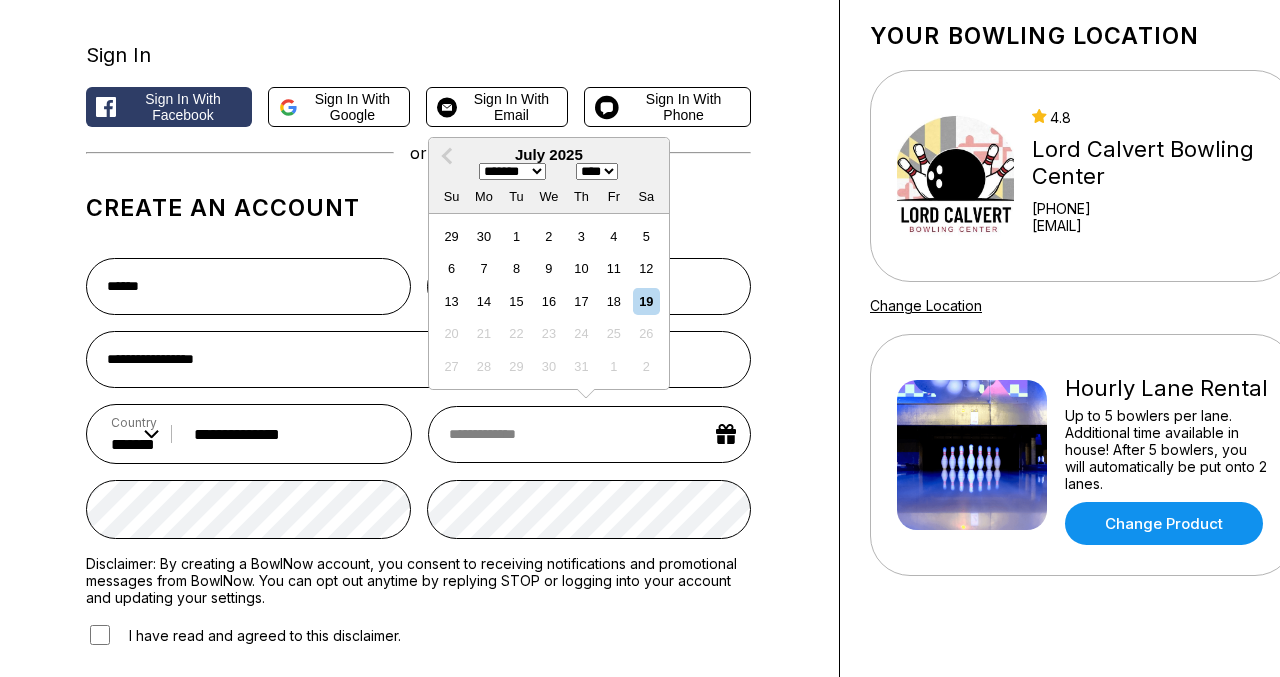 select on "*" 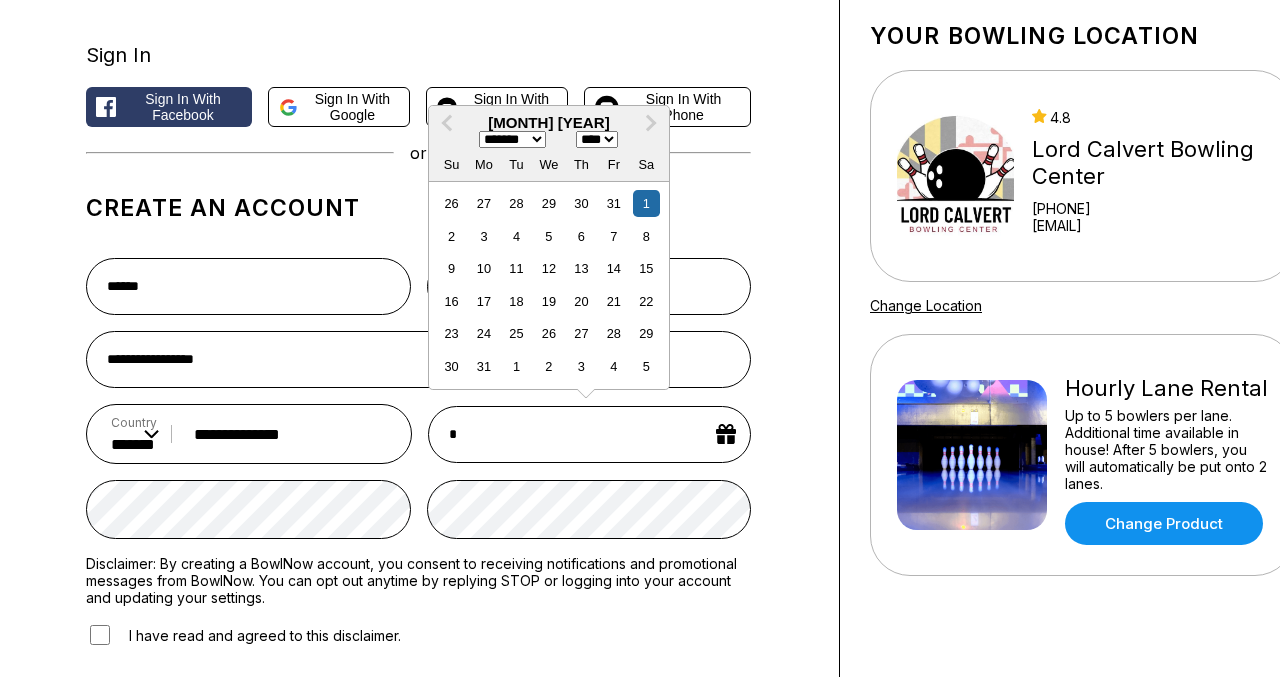 type on "**" 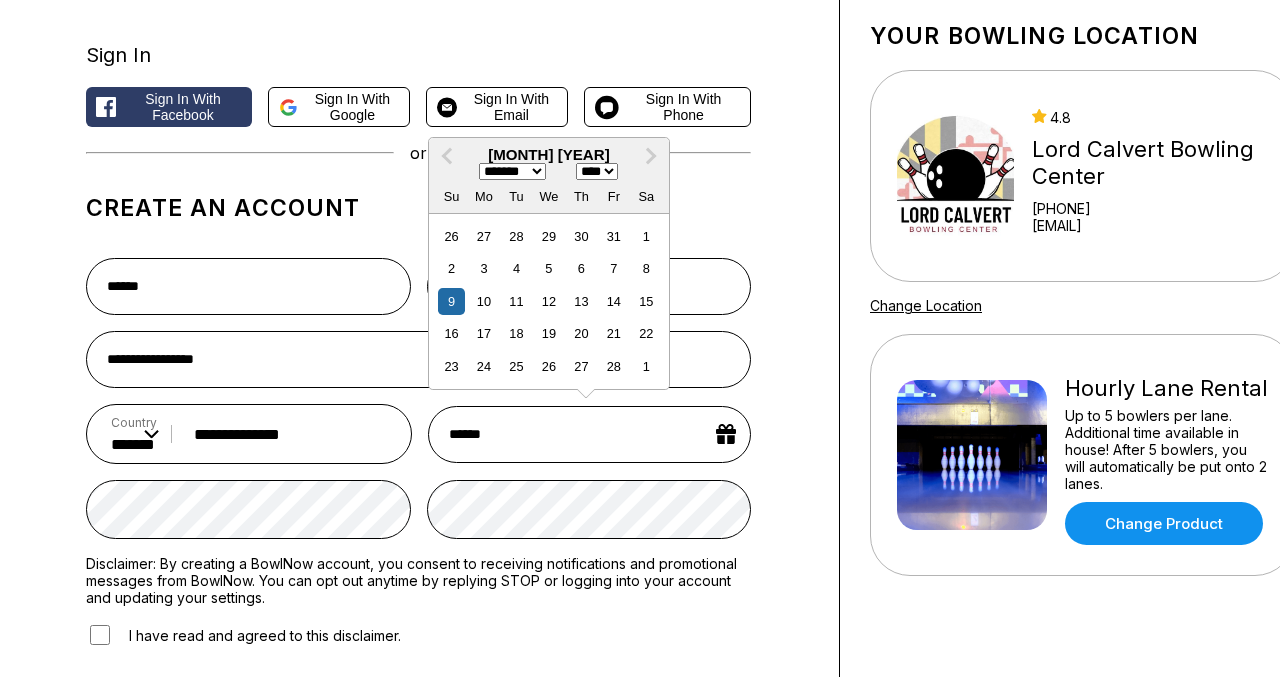 type on "*******" 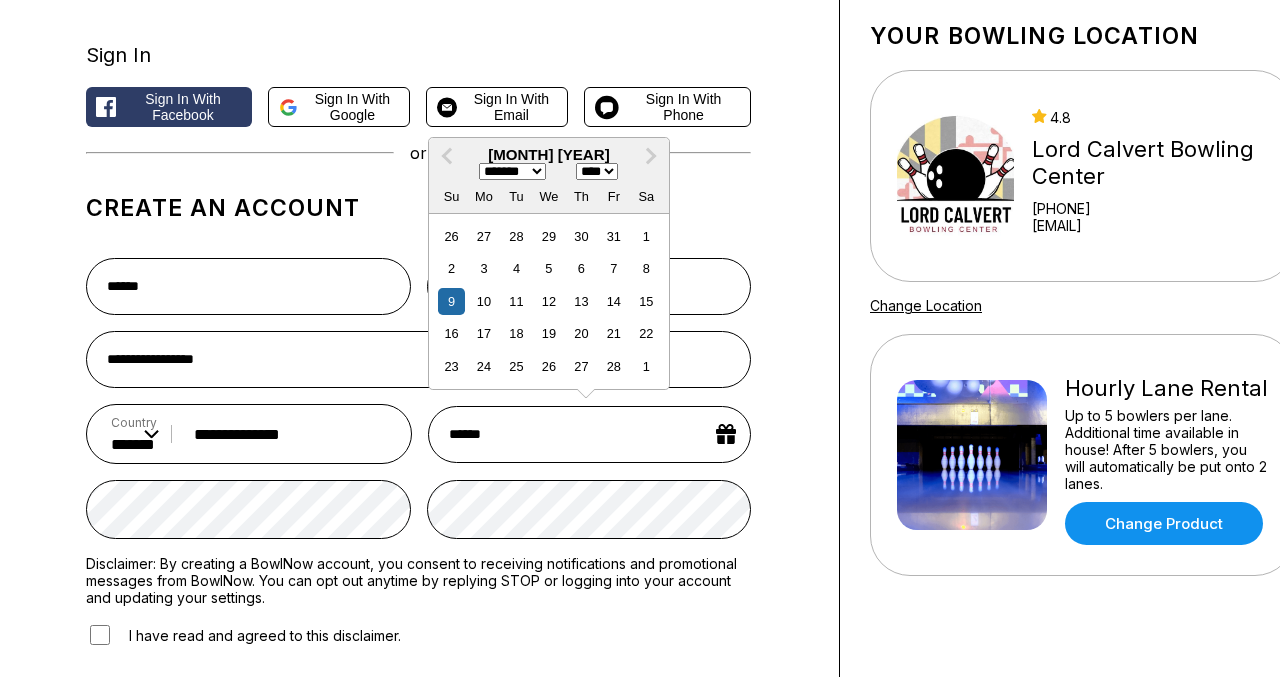select on "****" 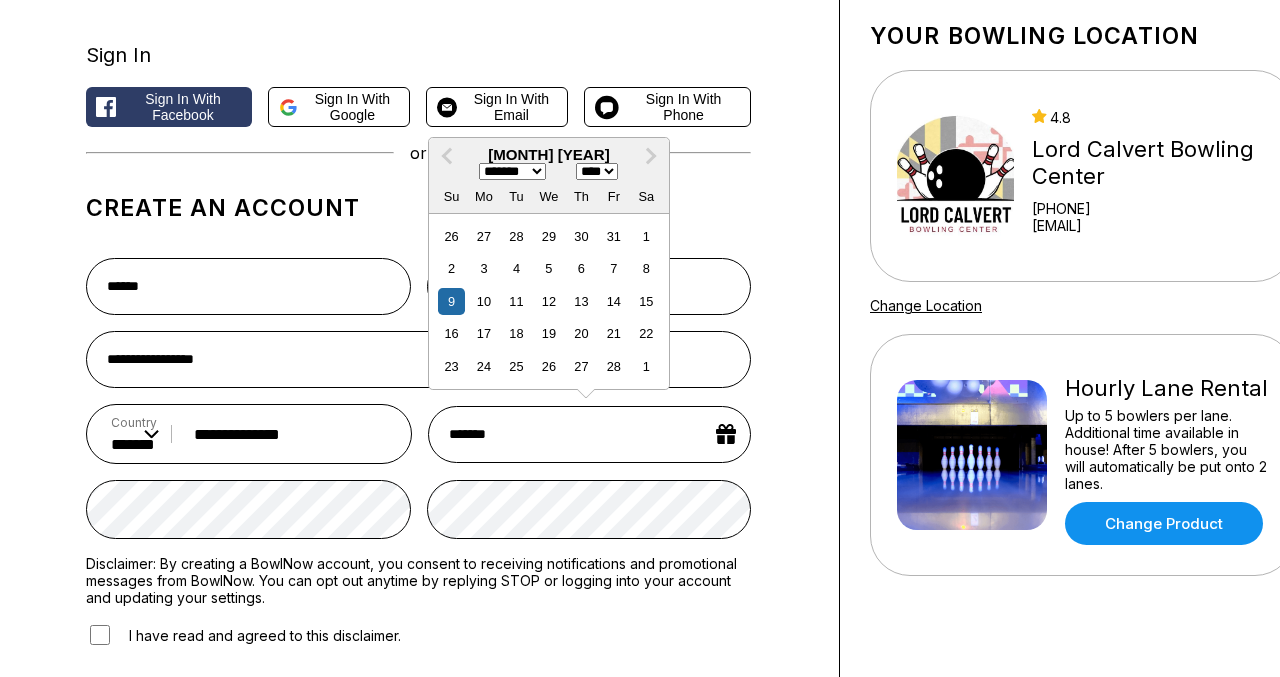 type on "********" 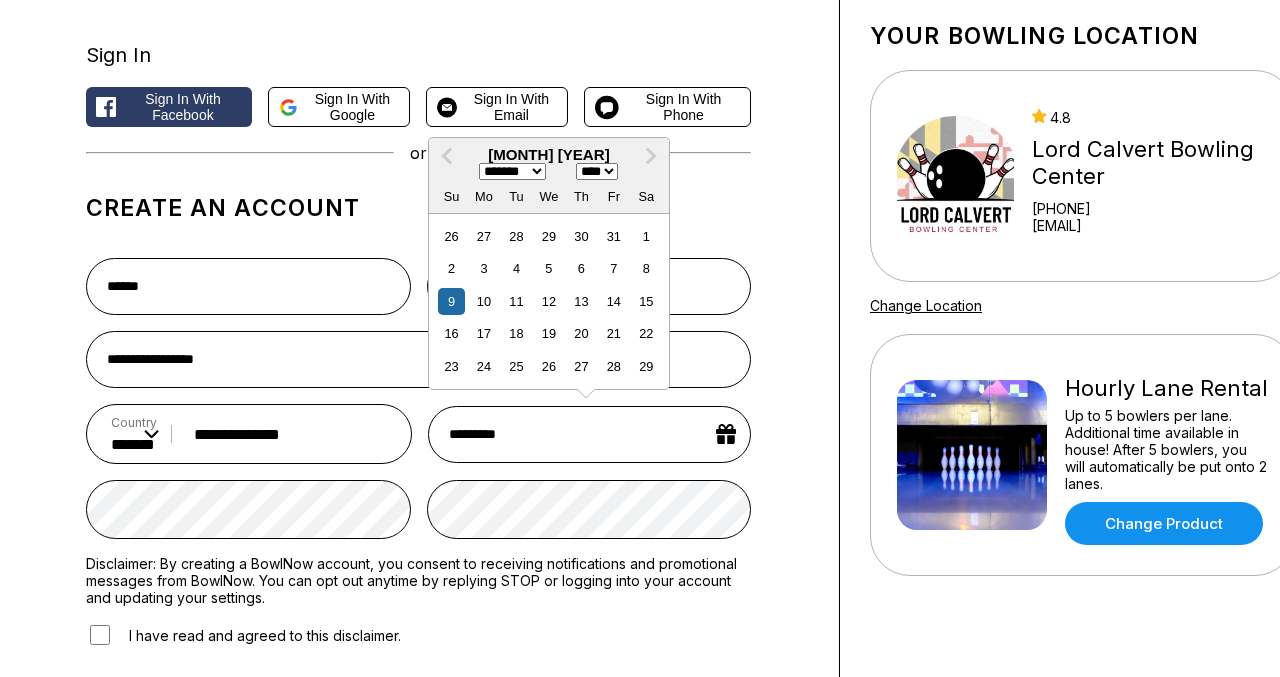 type on "**********" 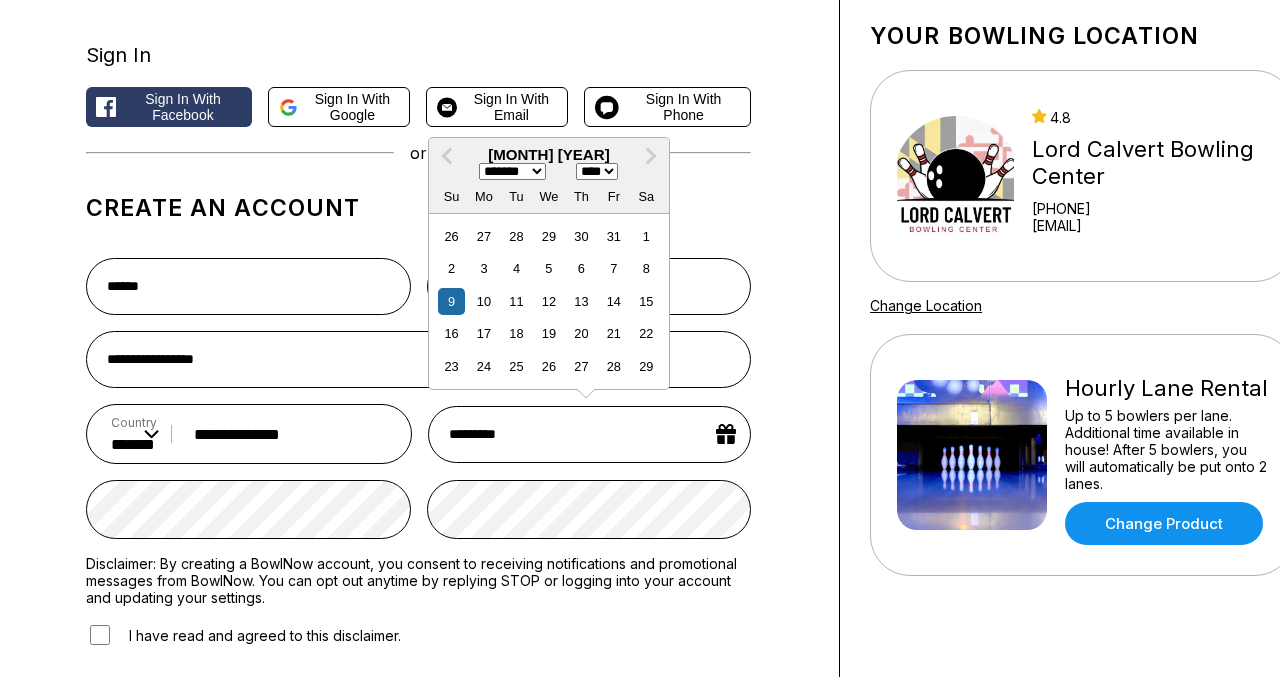 select on "****" 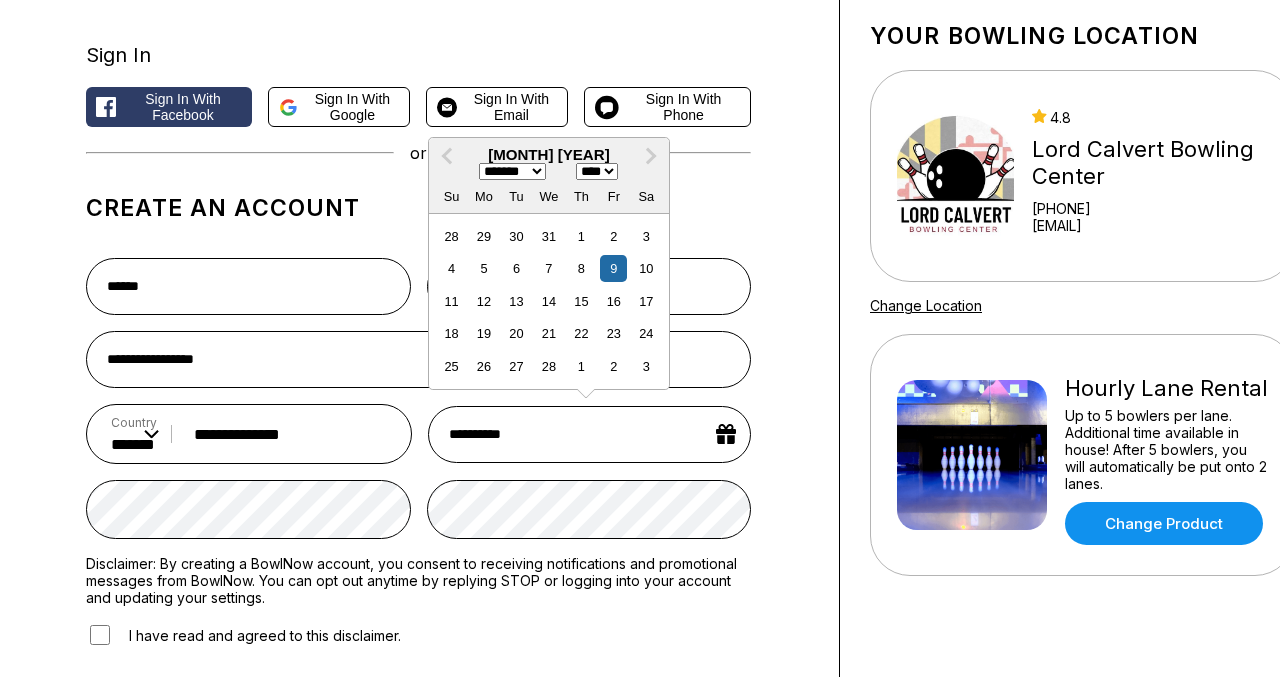 type on "**********" 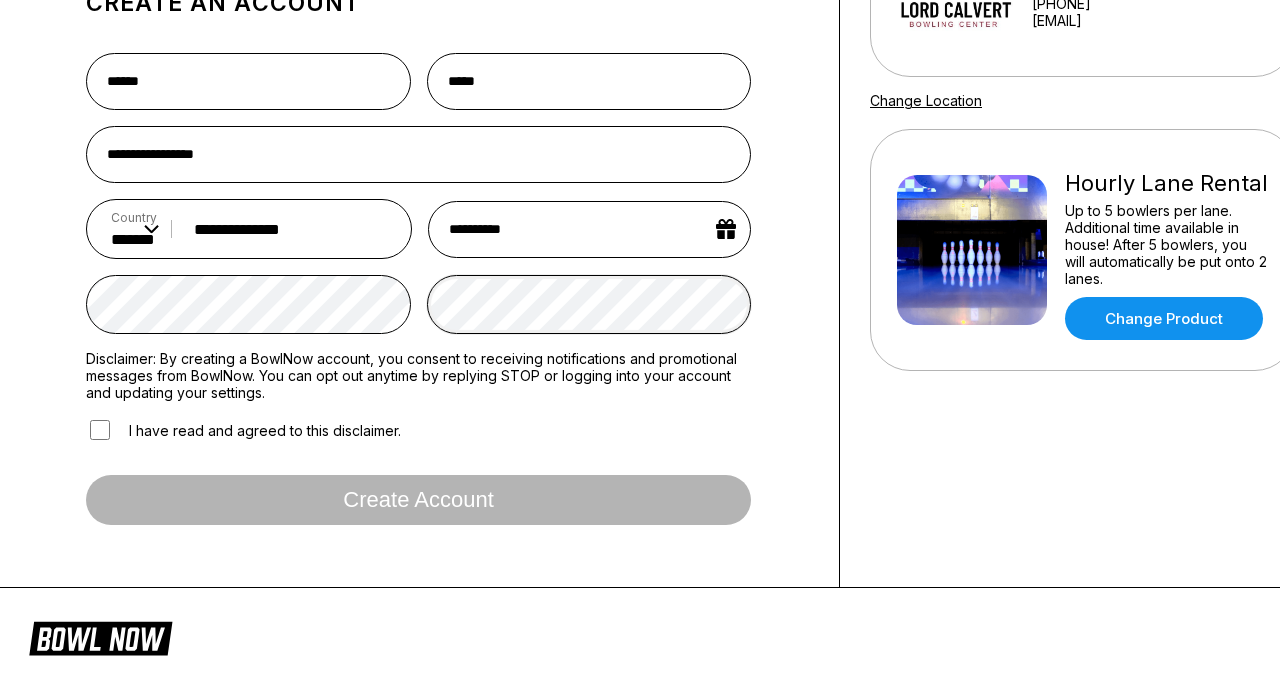 scroll, scrollTop: 333, scrollLeft: 0, axis: vertical 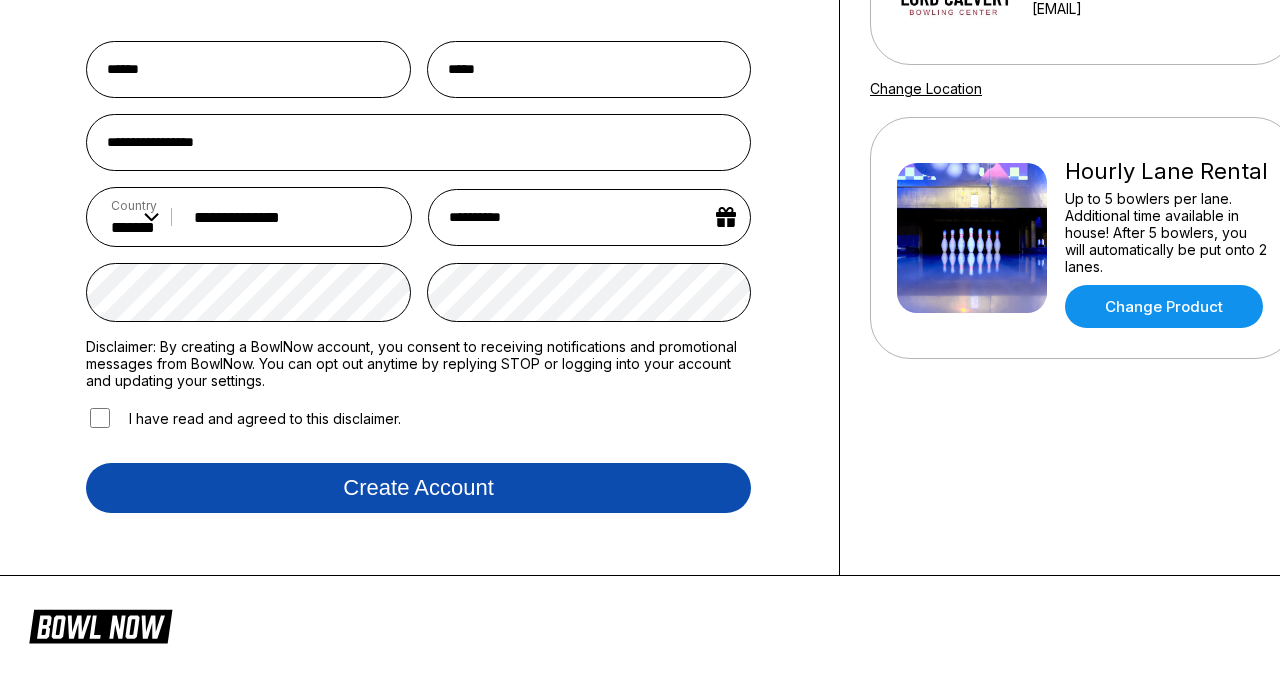 click on "Create account" at bounding box center [418, 488] 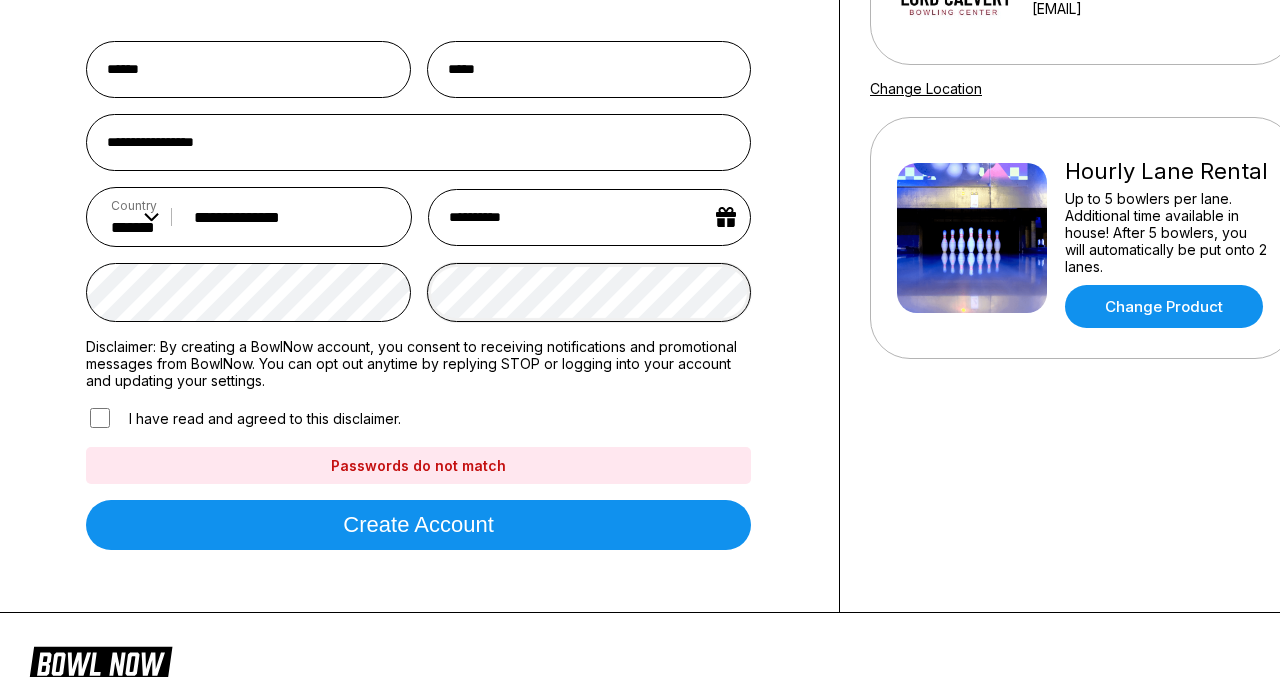 click at bounding box center [418, 292] 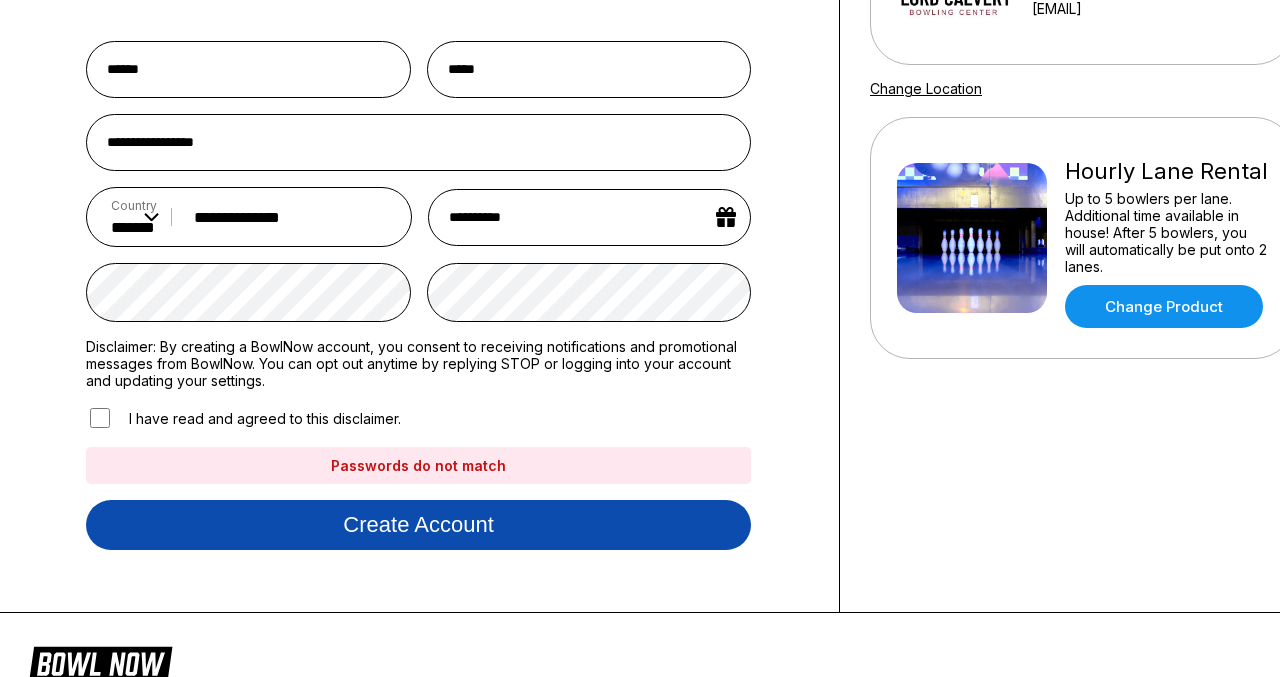 click on "Create account" at bounding box center (418, 525) 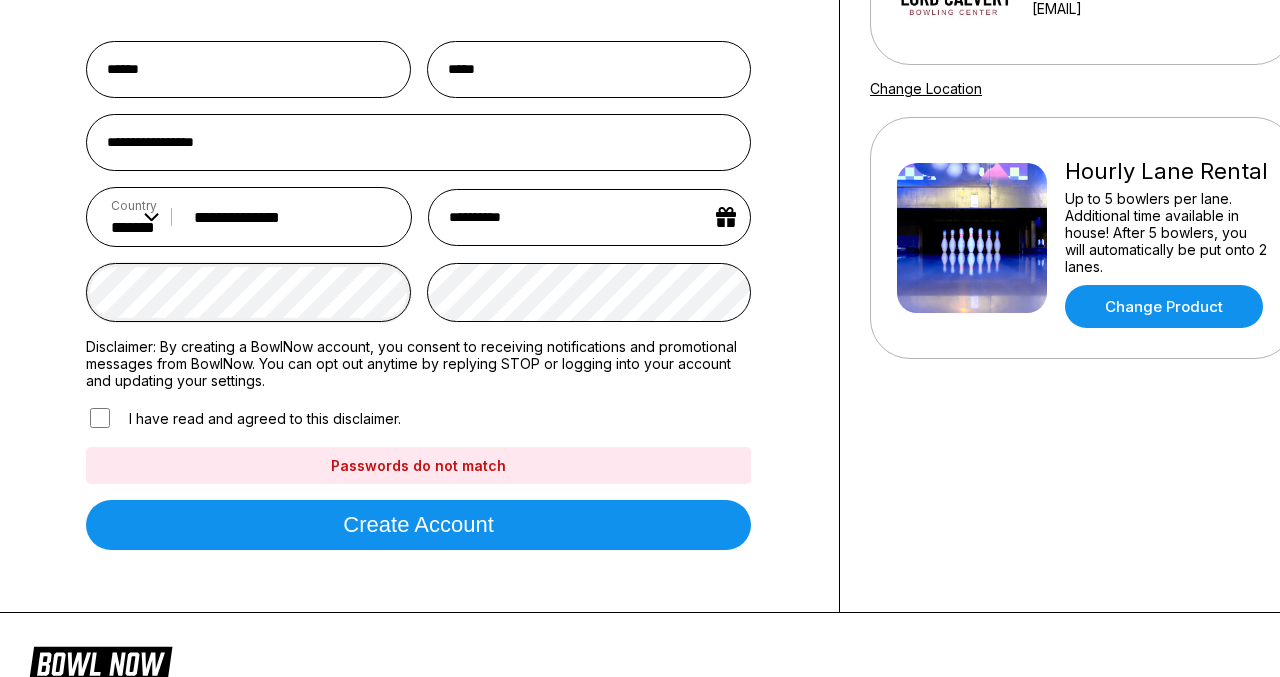 click on "**********" at bounding box center (640, 186) 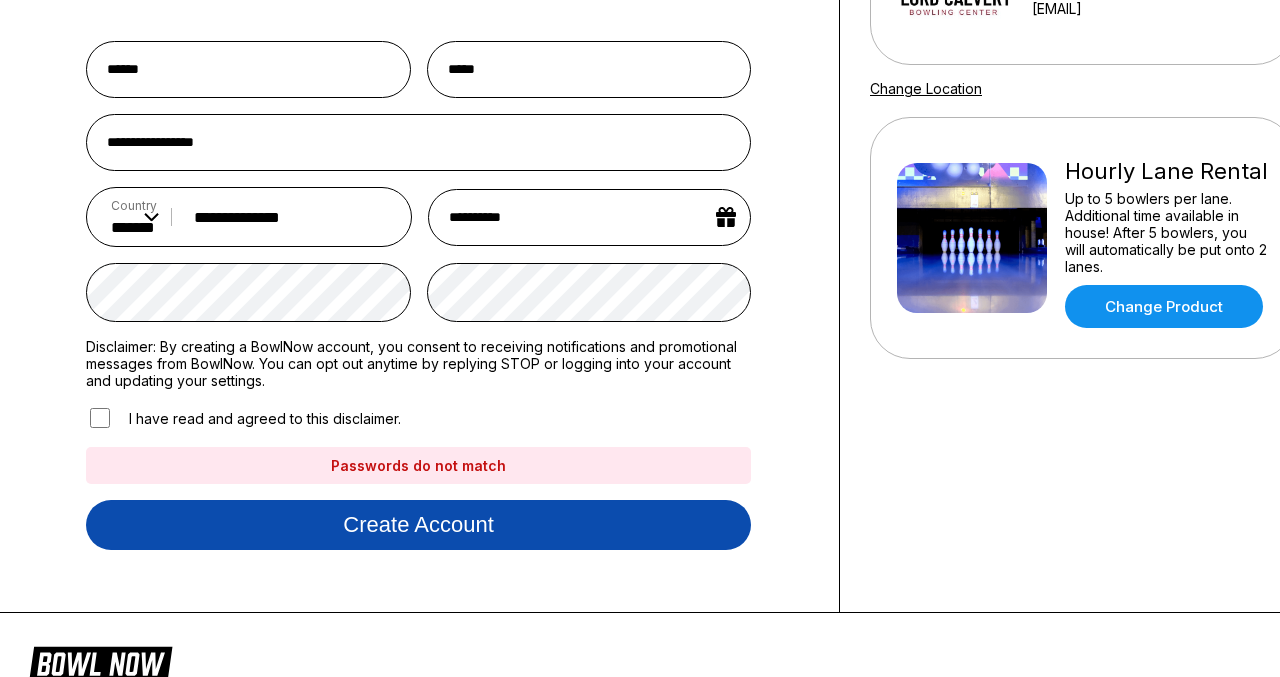click on "Create account" at bounding box center (418, 525) 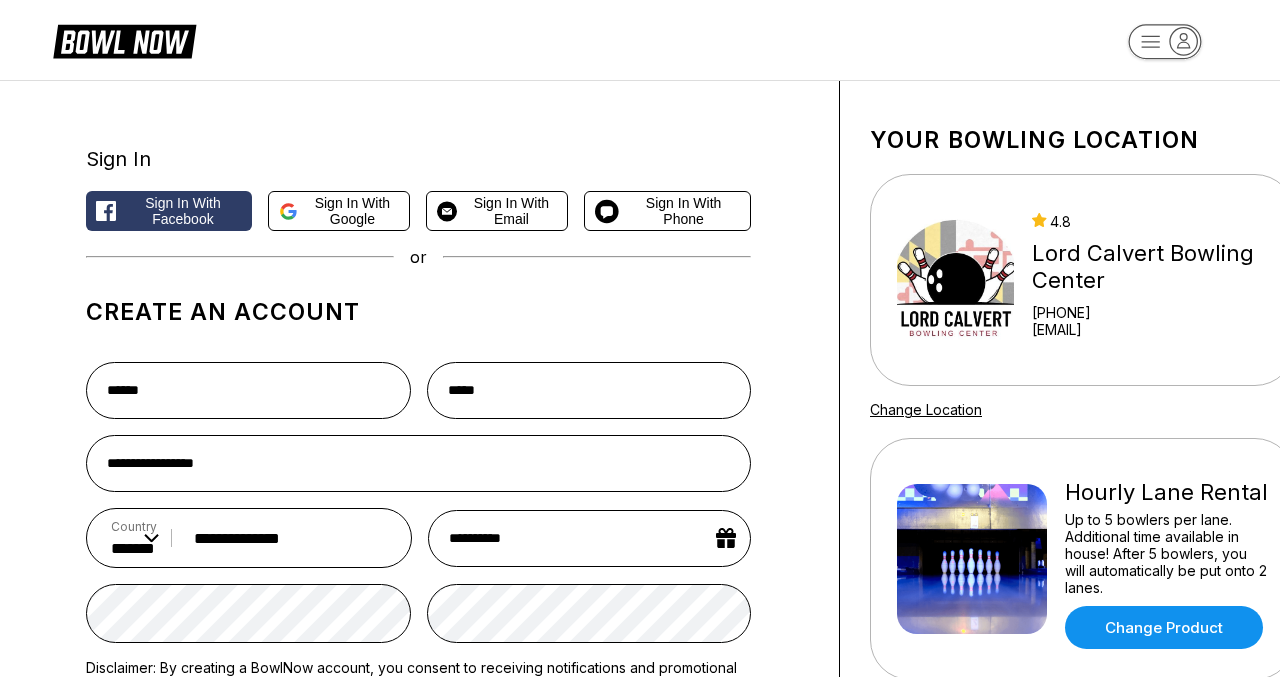 scroll, scrollTop: 9, scrollLeft: 0, axis: vertical 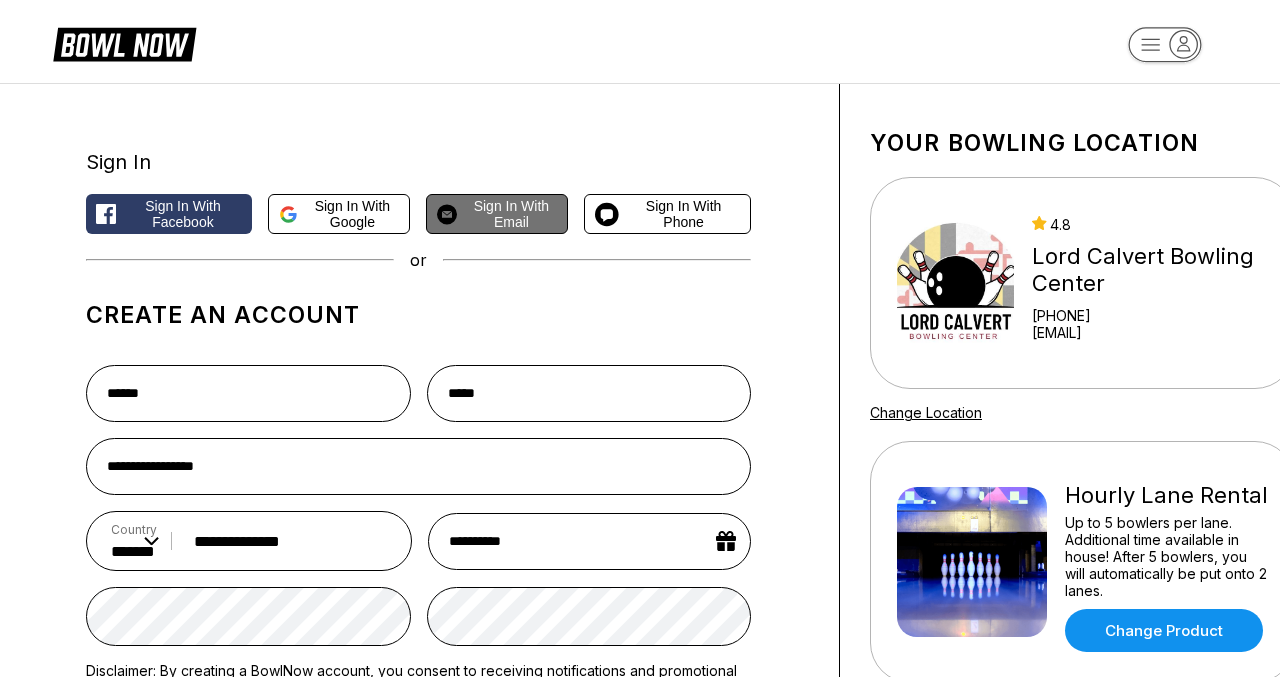 click on "Sign in with Email" at bounding box center [511, 214] 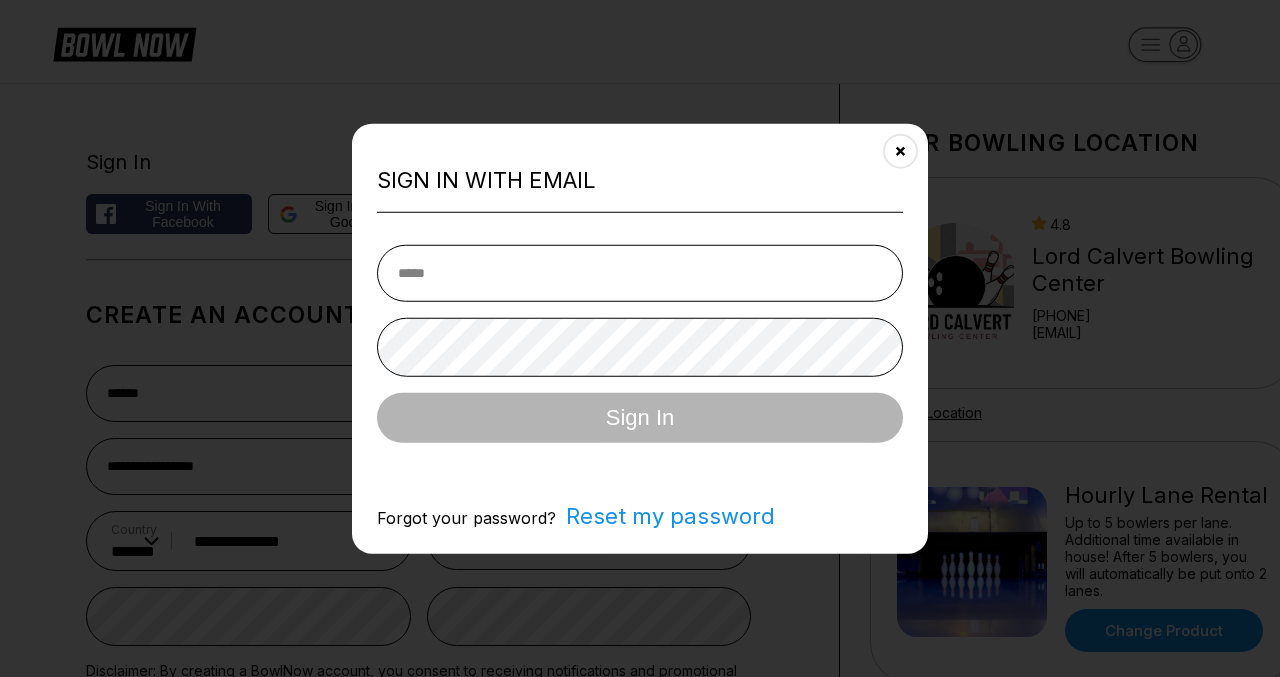 scroll, scrollTop: 0, scrollLeft: 0, axis: both 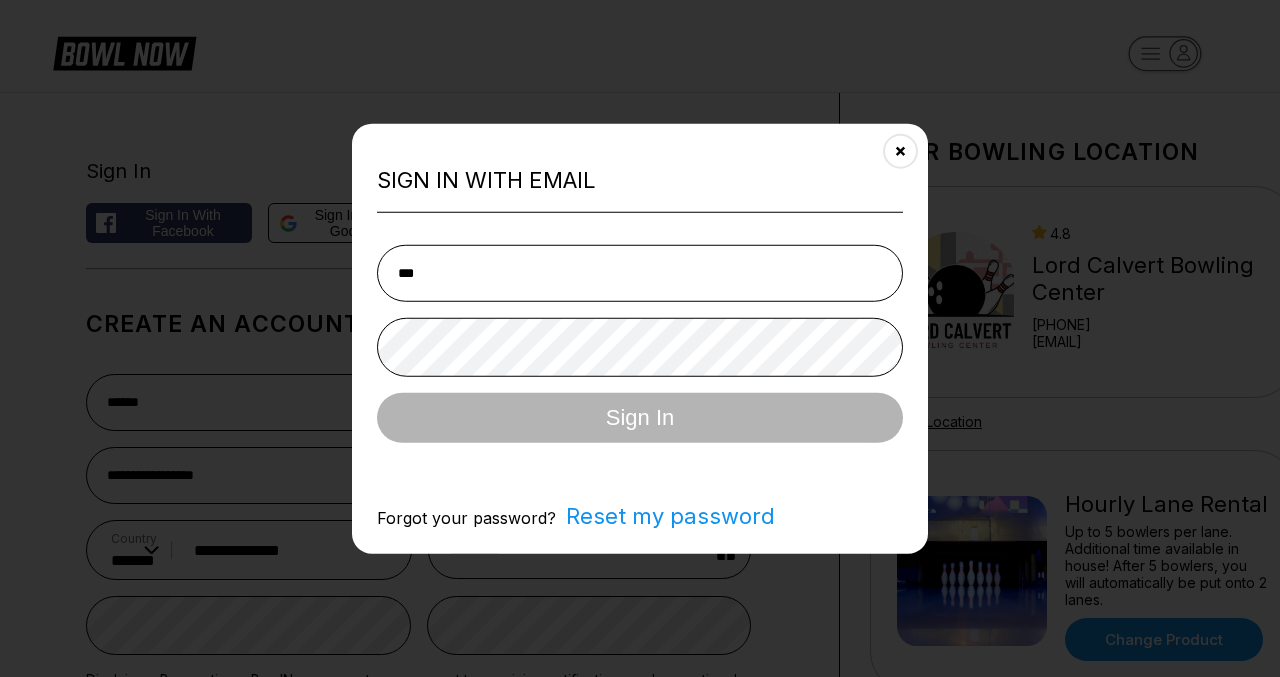 type on "**********" 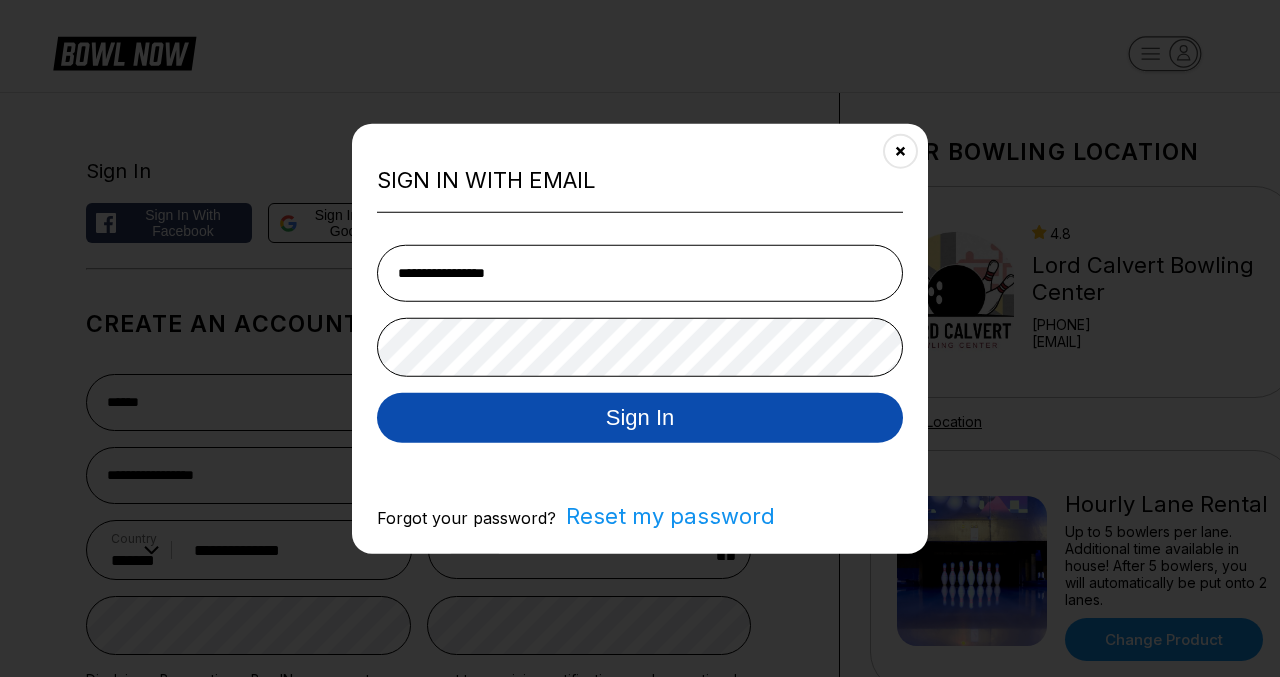 click on "Sign In" at bounding box center (640, 418) 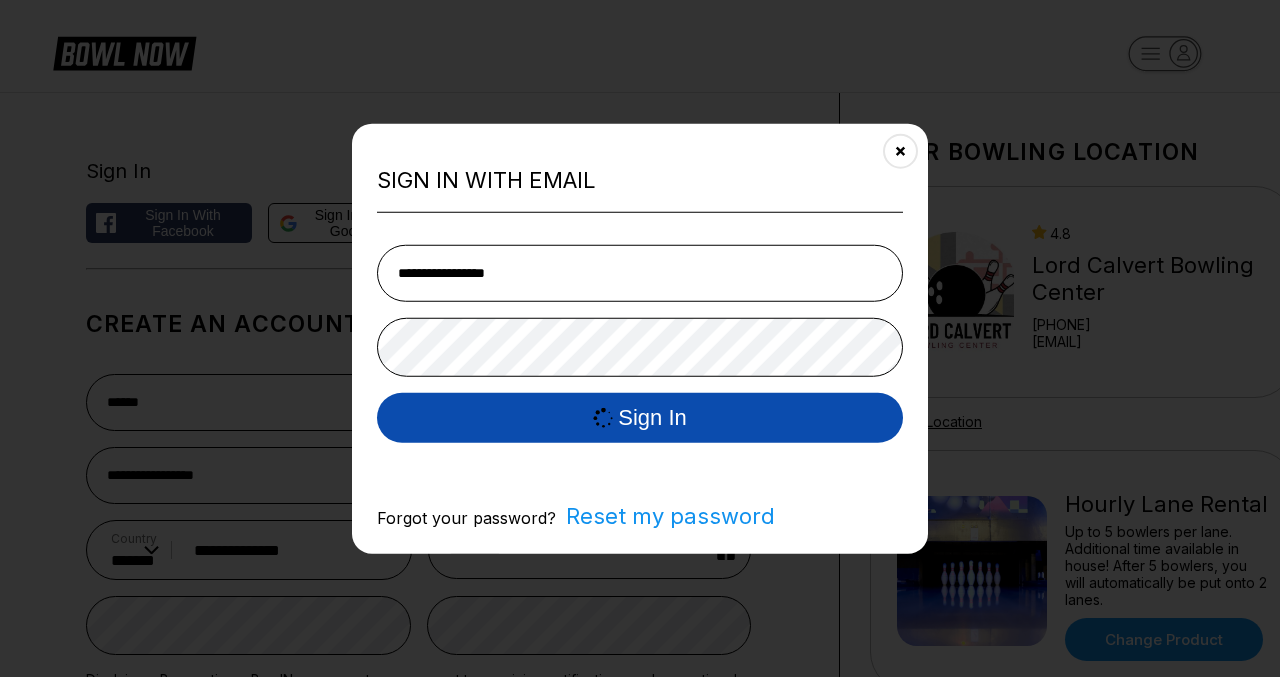 type 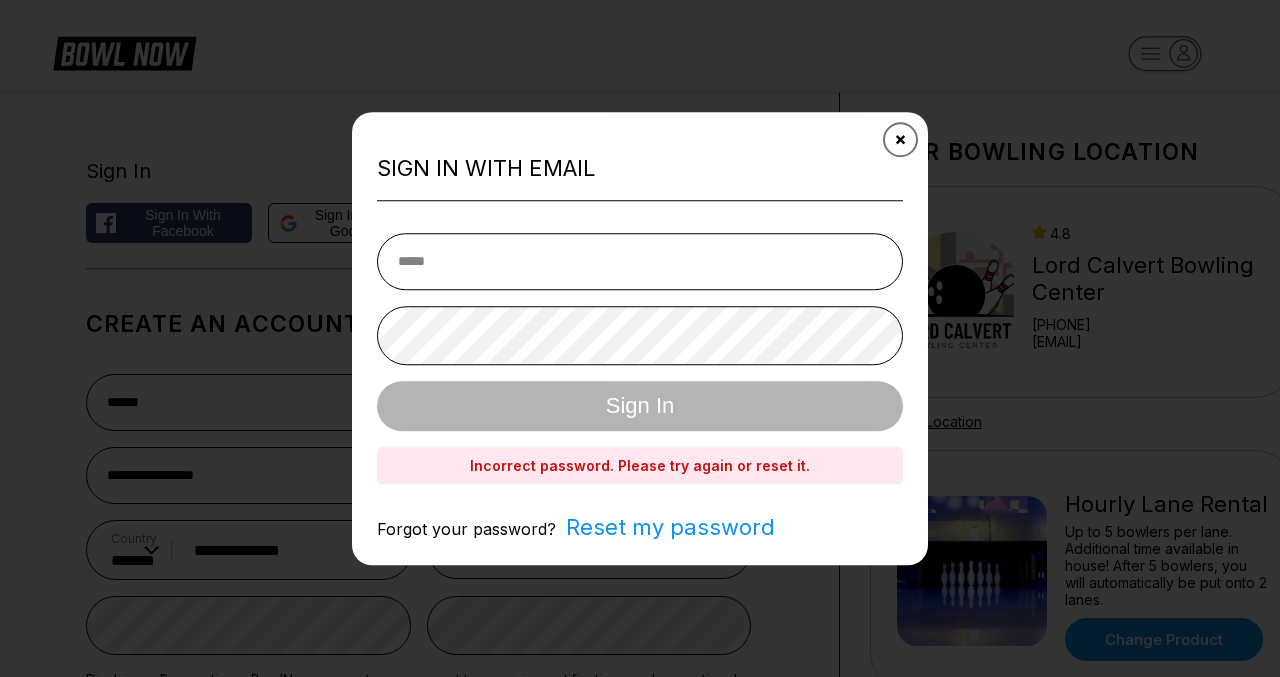 click 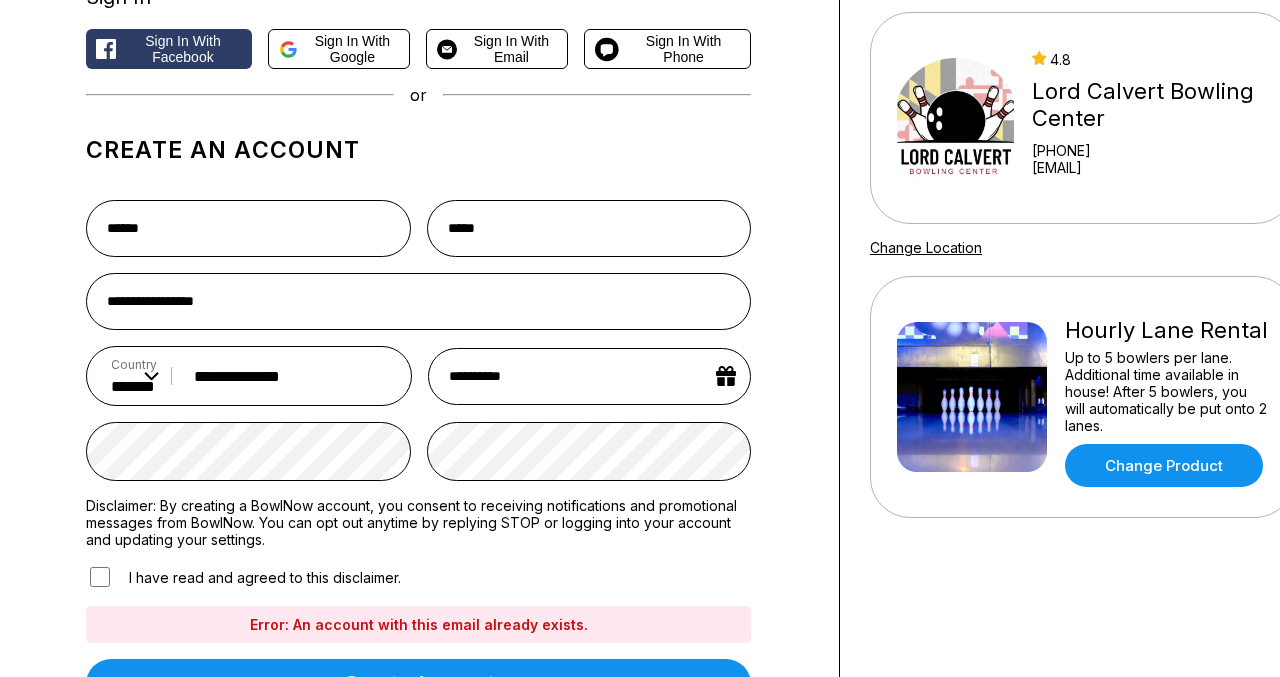 scroll, scrollTop: 182, scrollLeft: 0, axis: vertical 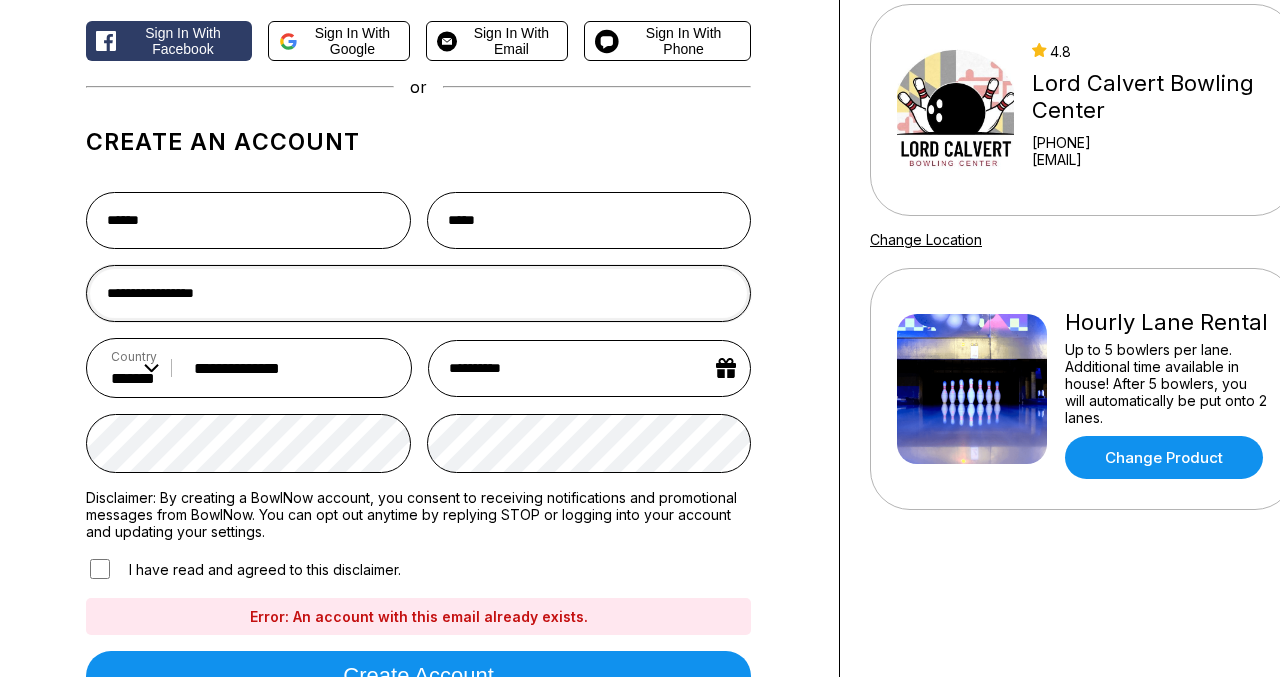 drag, startPoint x: 283, startPoint y: 299, endPoint x: 42, endPoint y: 300, distance: 241.00208 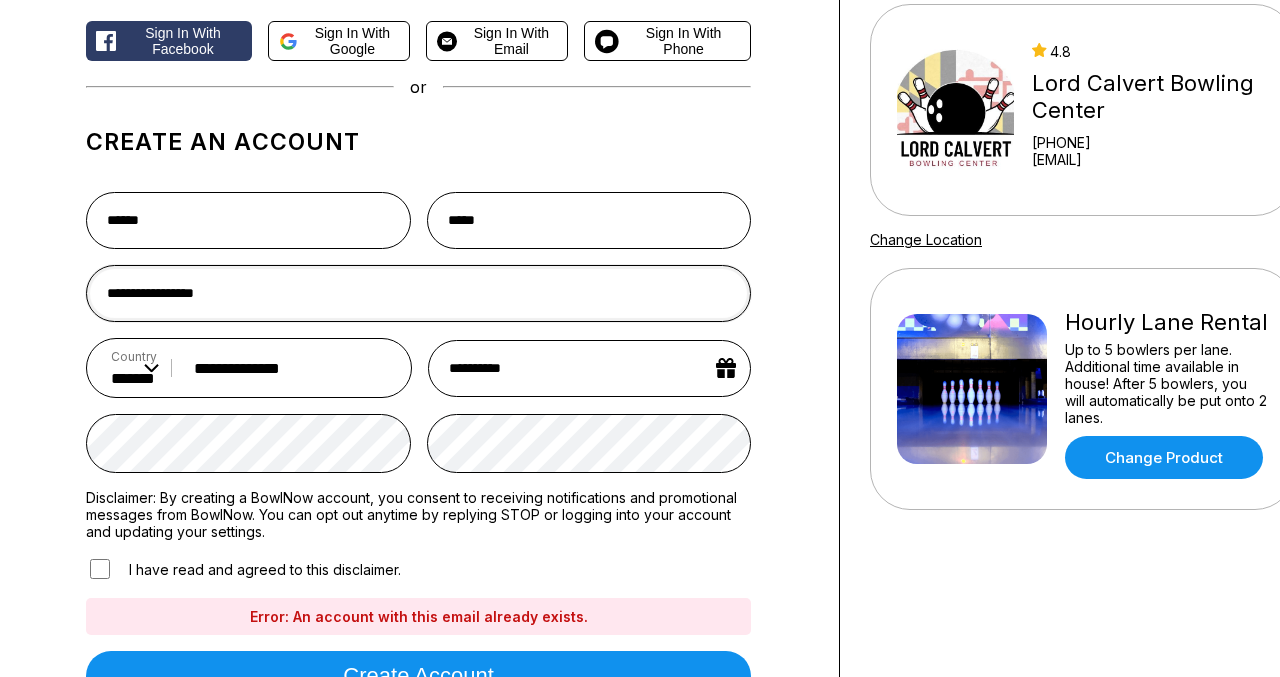 click on "**********" at bounding box center [440, 337] 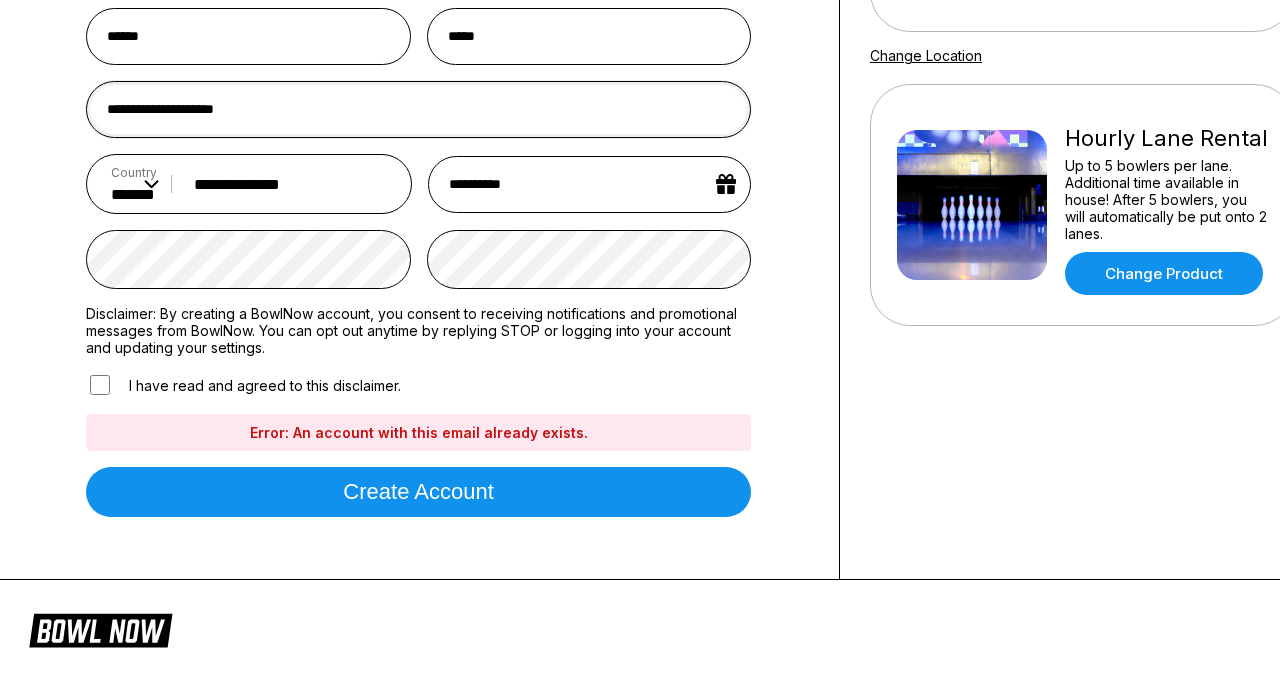 scroll, scrollTop: 369, scrollLeft: 0, axis: vertical 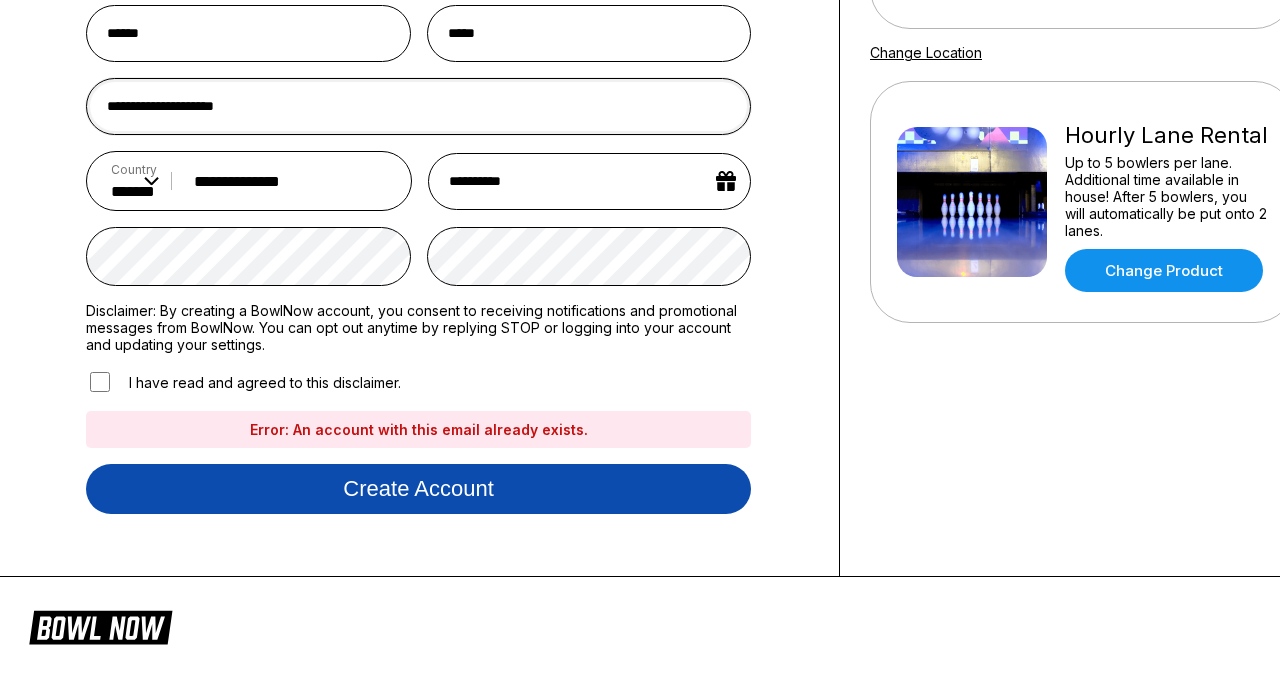 type on "**********" 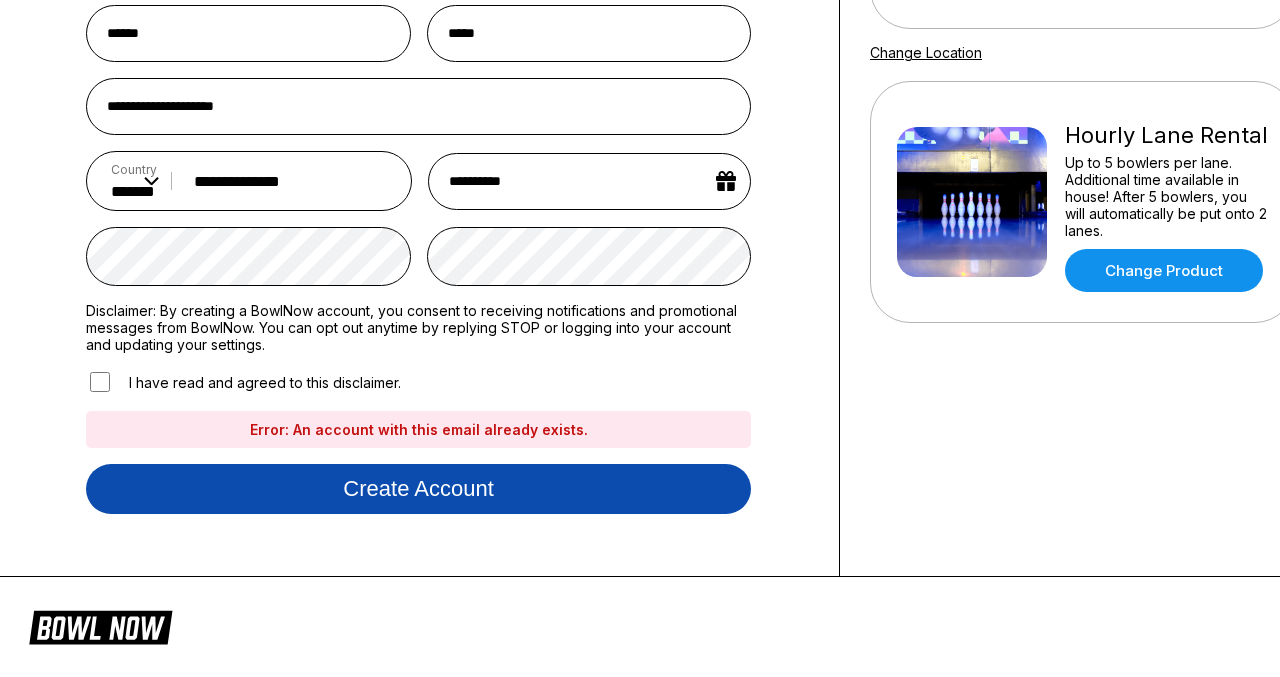 click on "Create account" at bounding box center (418, 489) 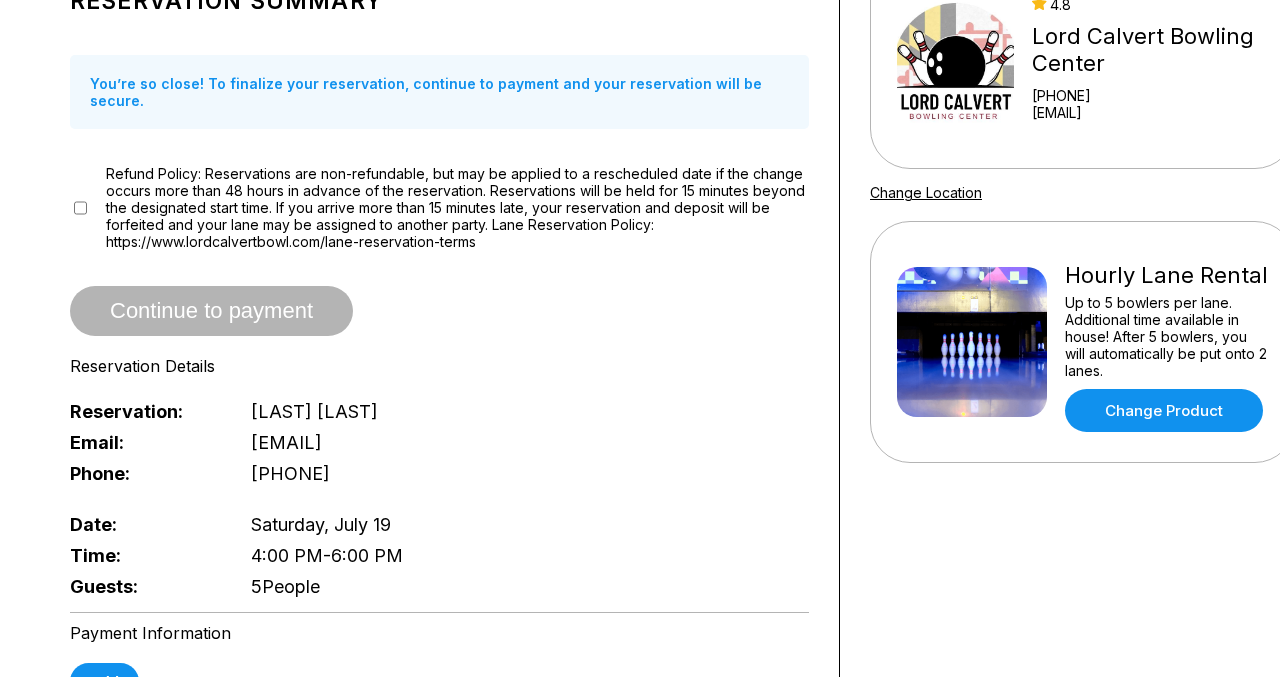 scroll, scrollTop: 231, scrollLeft: 0, axis: vertical 